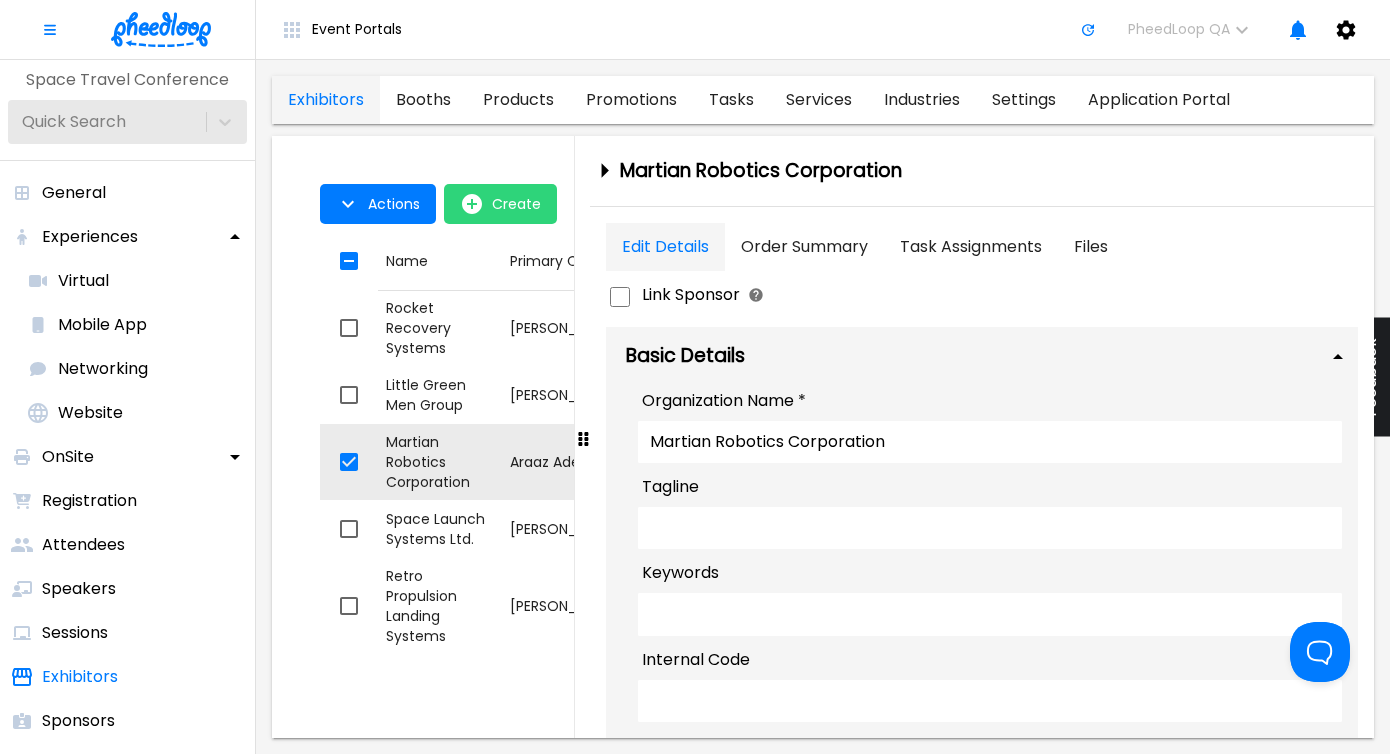 scroll, scrollTop: 0, scrollLeft: 0, axis: both 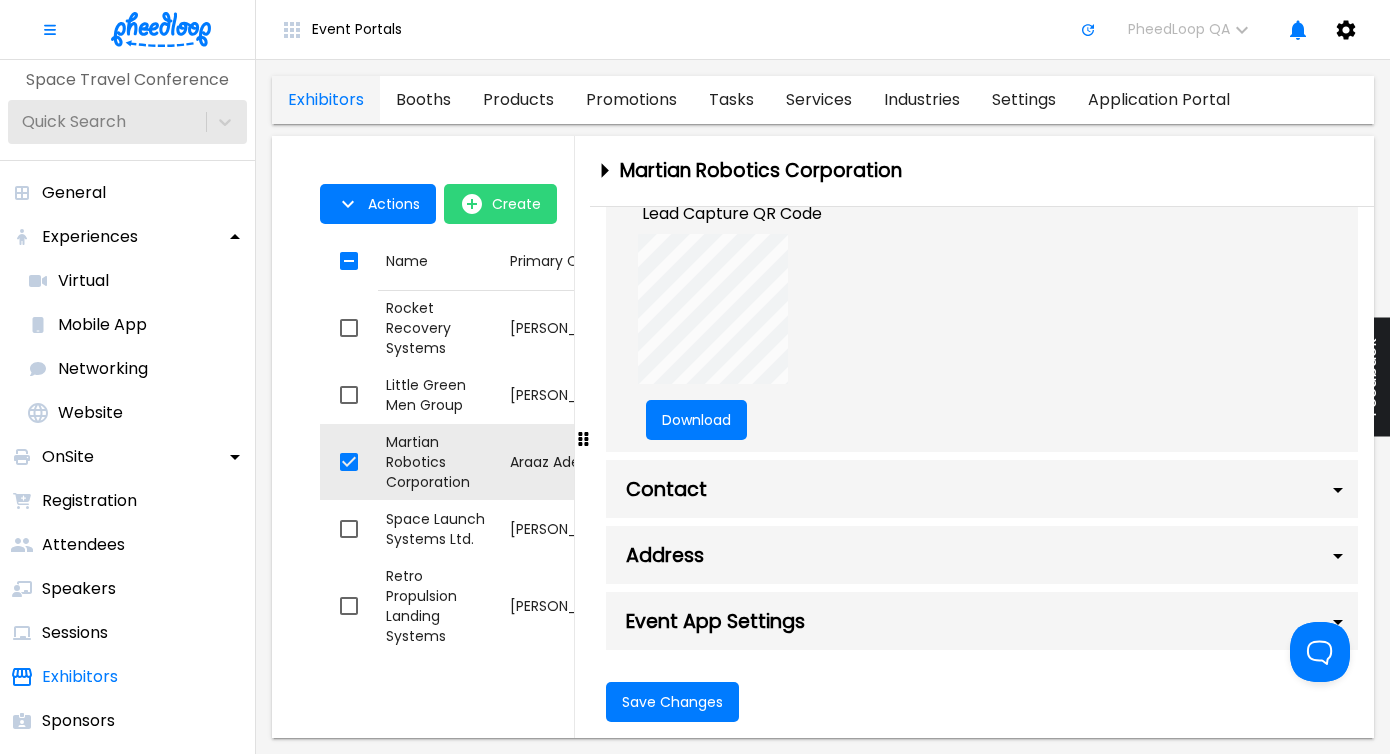 click on "Martian Robotics Corporation" at bounding box center (761, 171) 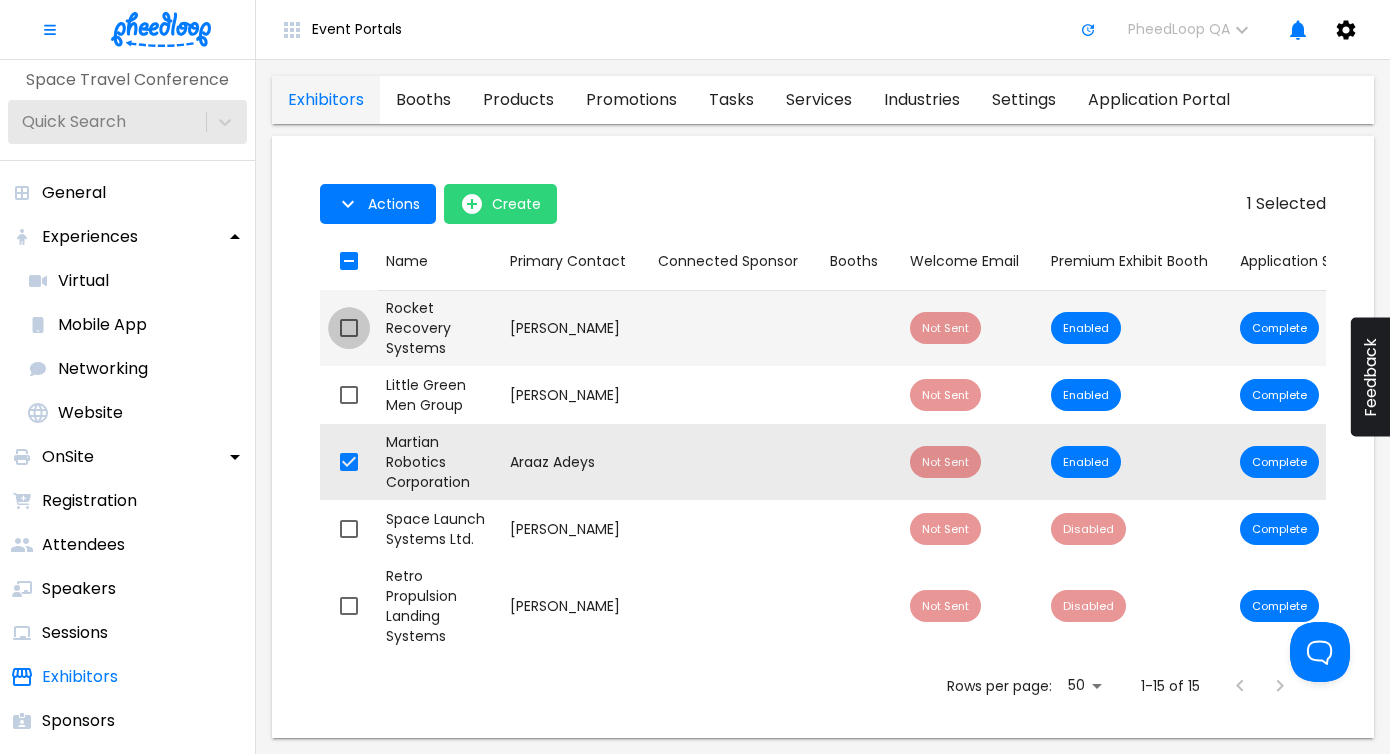 click at bounding box center [349, 328] 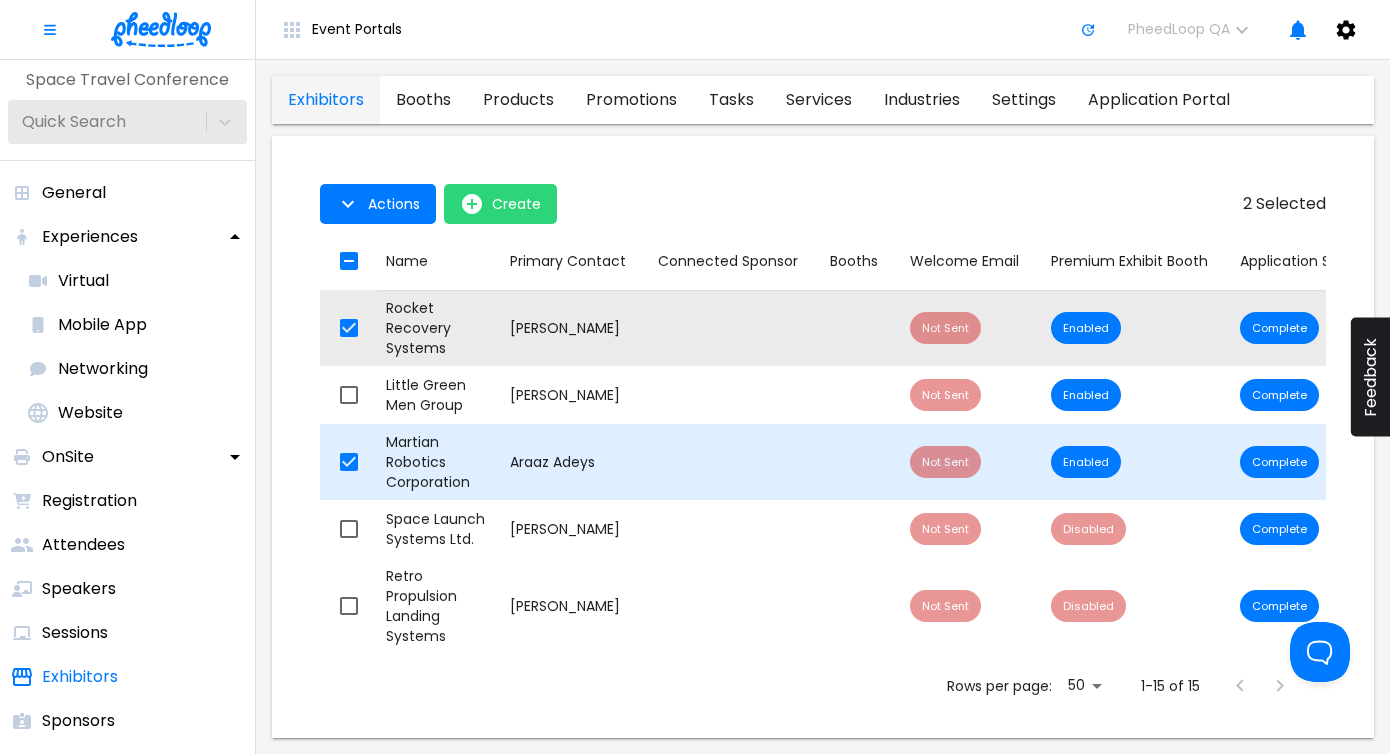 click at bounding box center [349, 462] 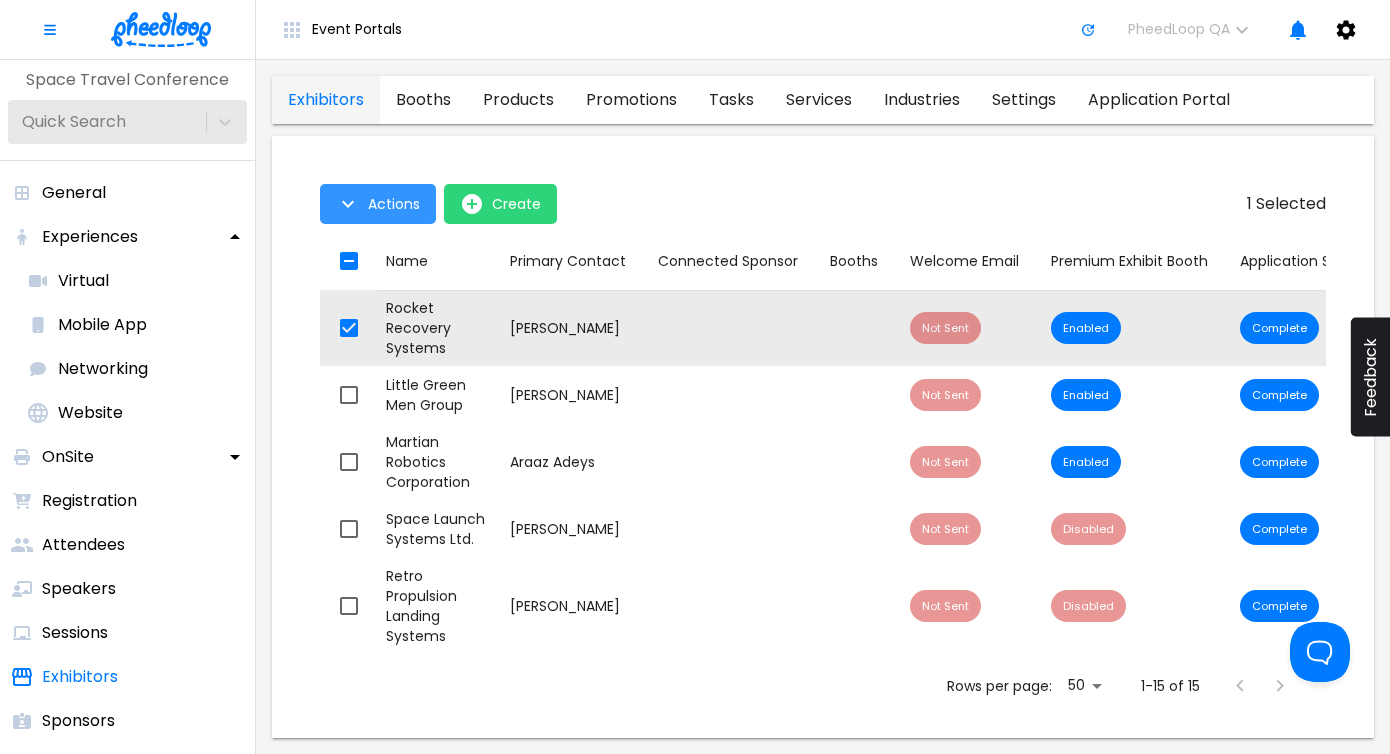 click 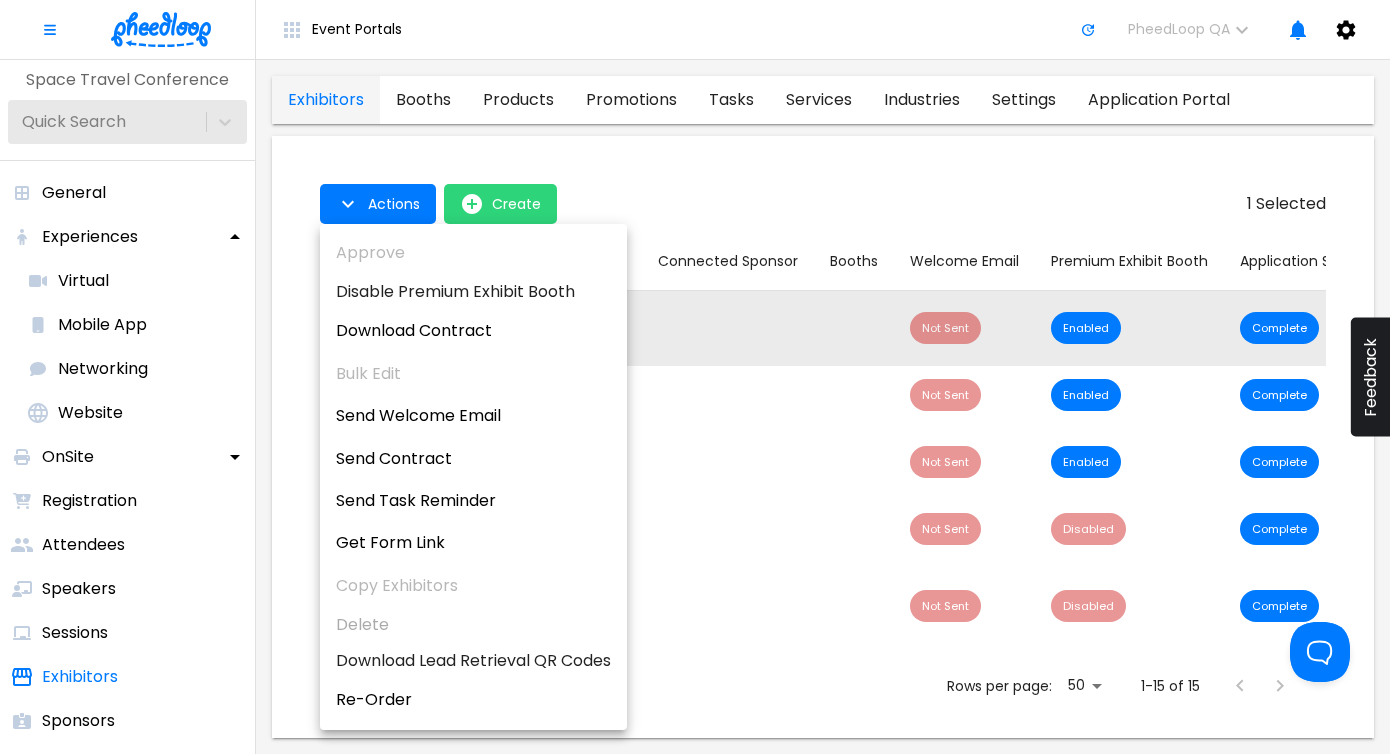 click at bounding box center (695, 377) 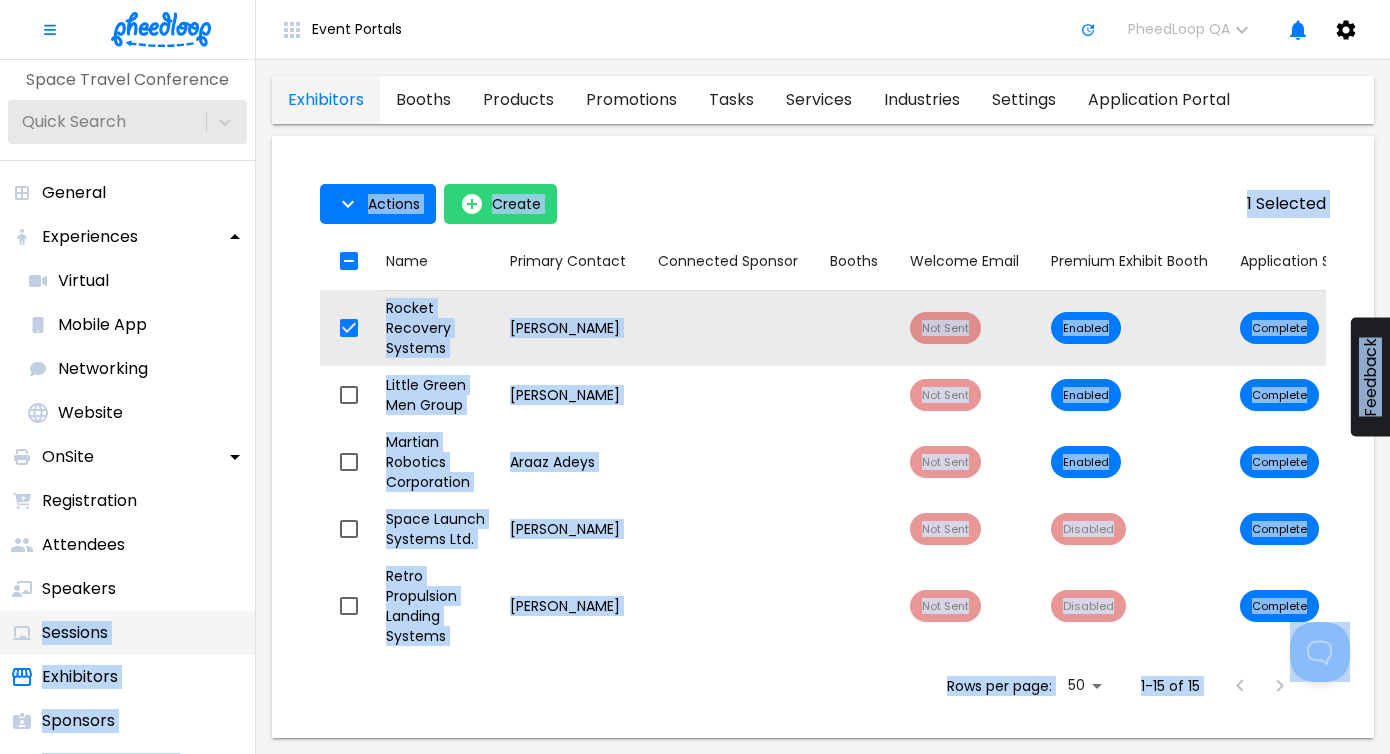 click on "Sessions" at bounding box center [127, 633] 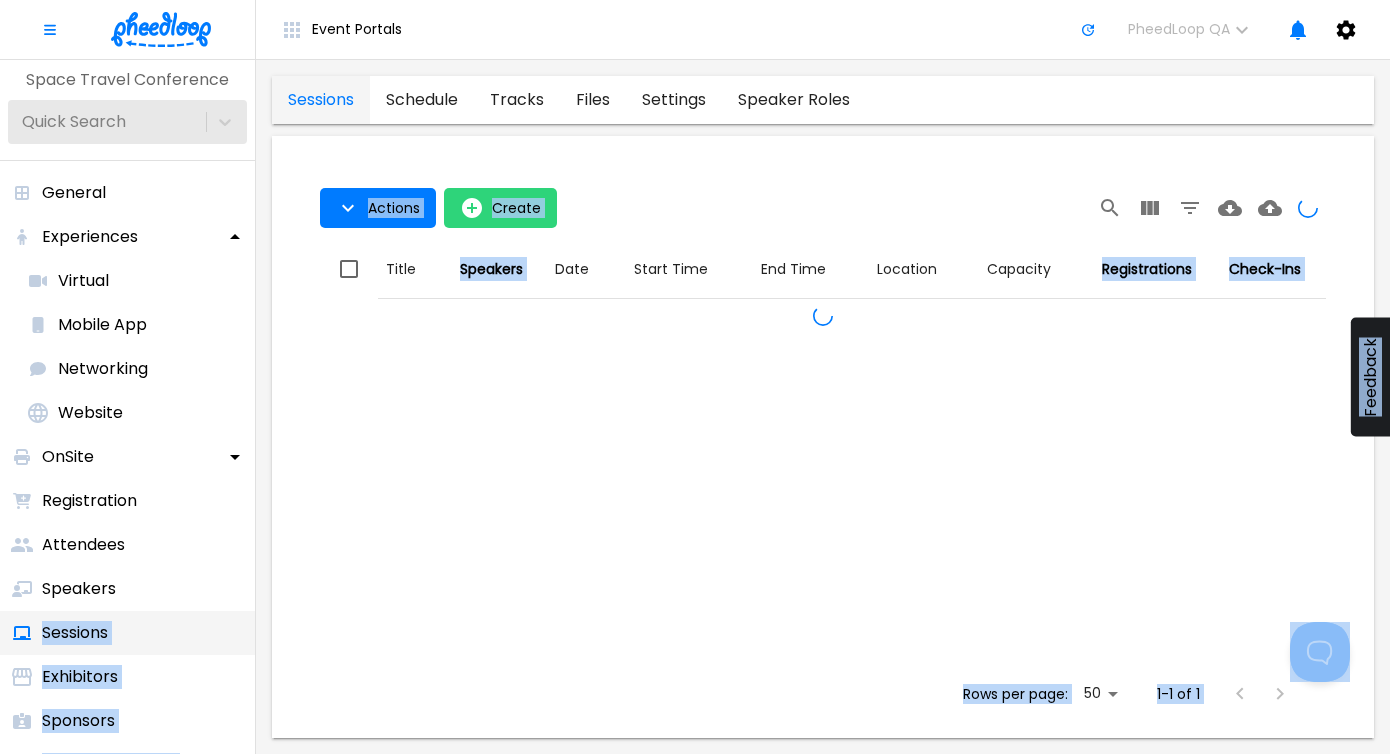 click on "Sessions" at bounding box center (127, 633) 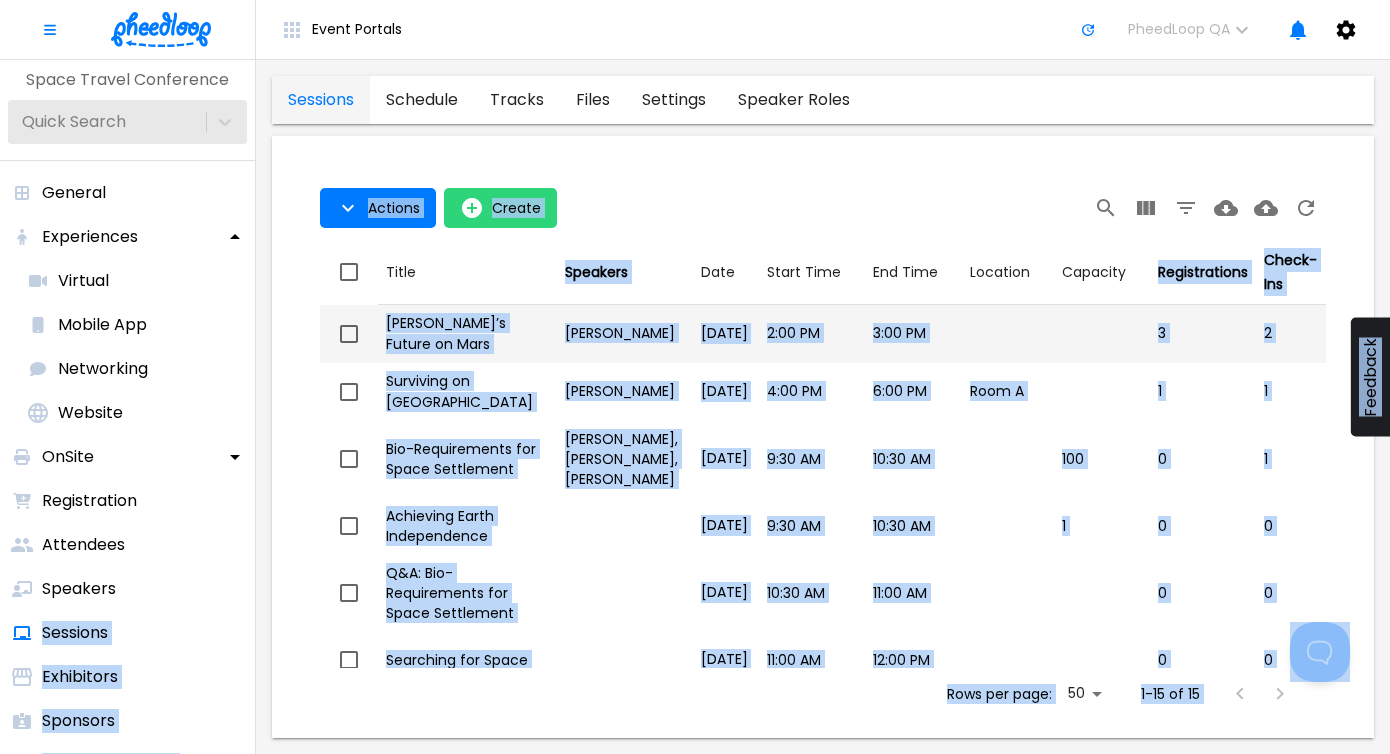 click on "[PERSON_NAME]’s Future on Mars" at bounding box center [467, 333] 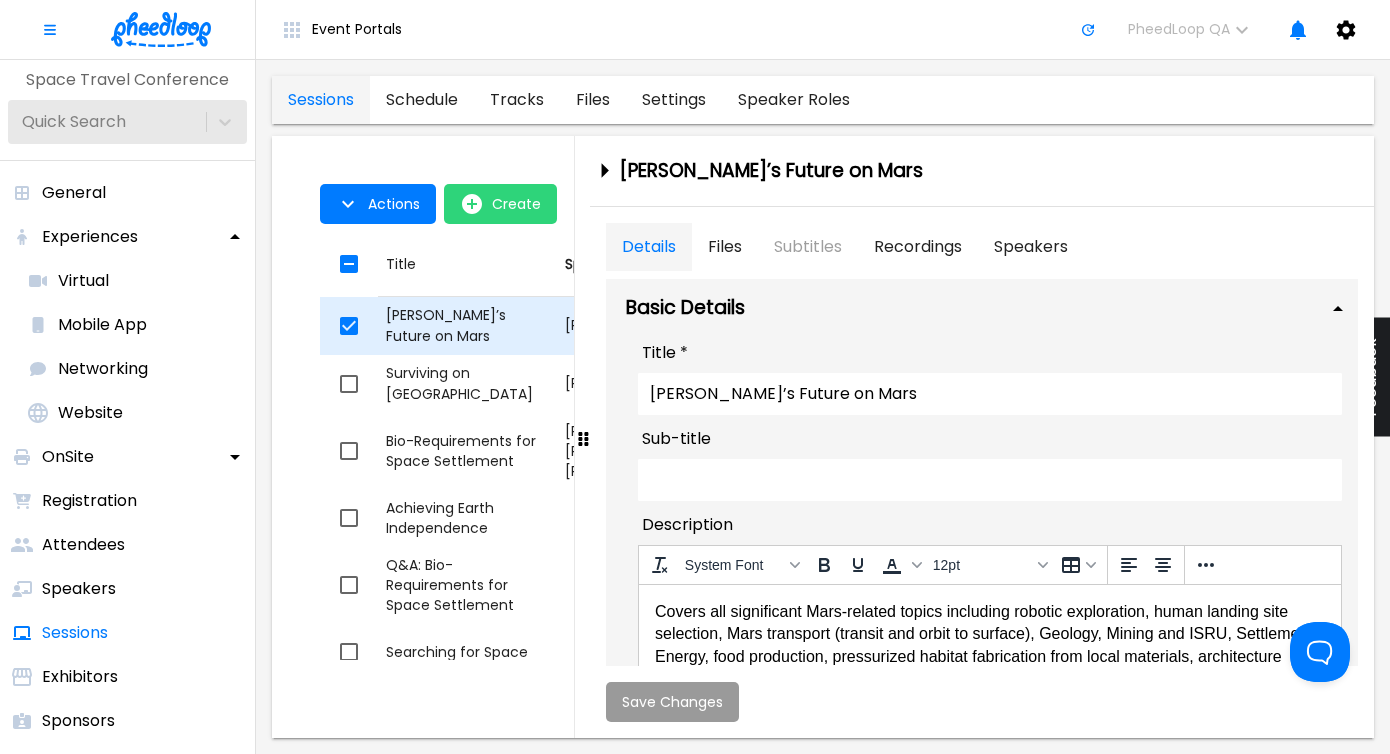 scroll, scrollTop: 0, scrollLeft: 0, axis: both 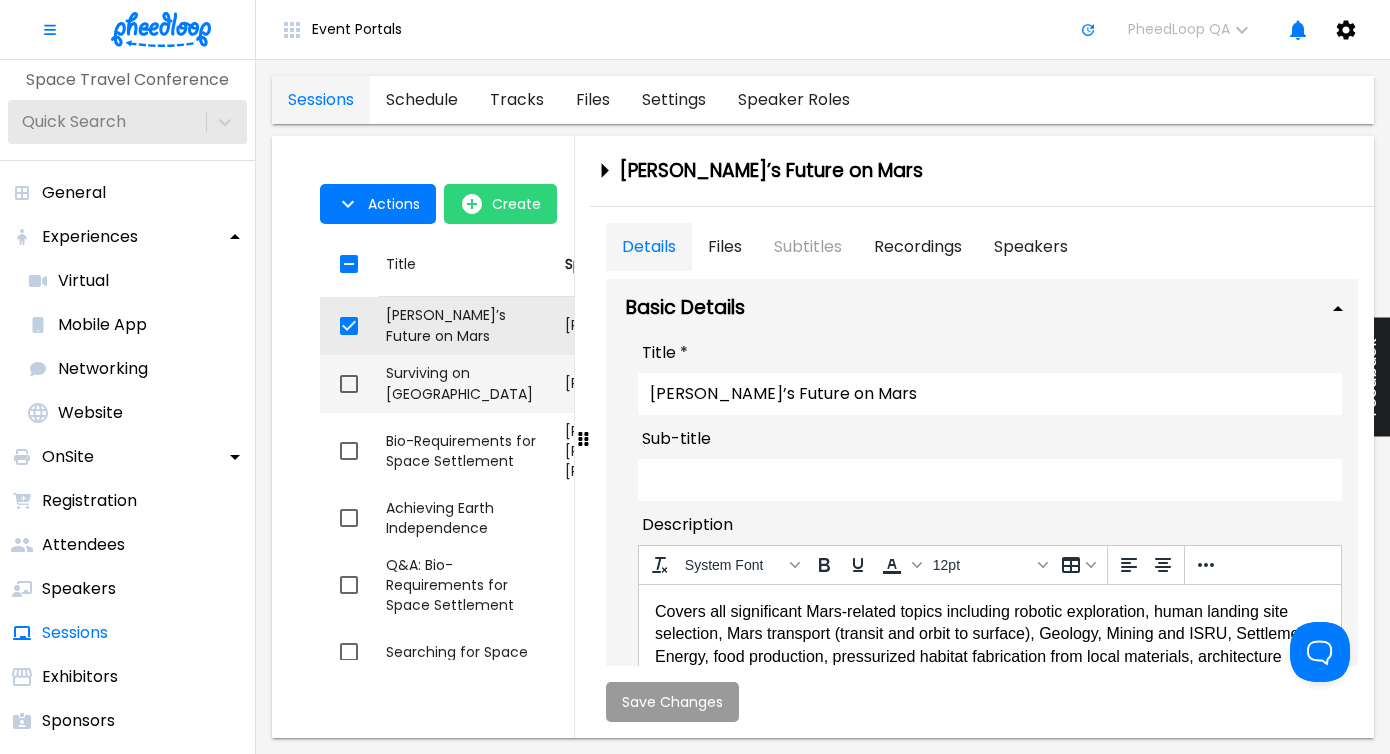 click on "Surviving on [GEOGRAPHIC_DATA]" at bounding box center [467, 383] 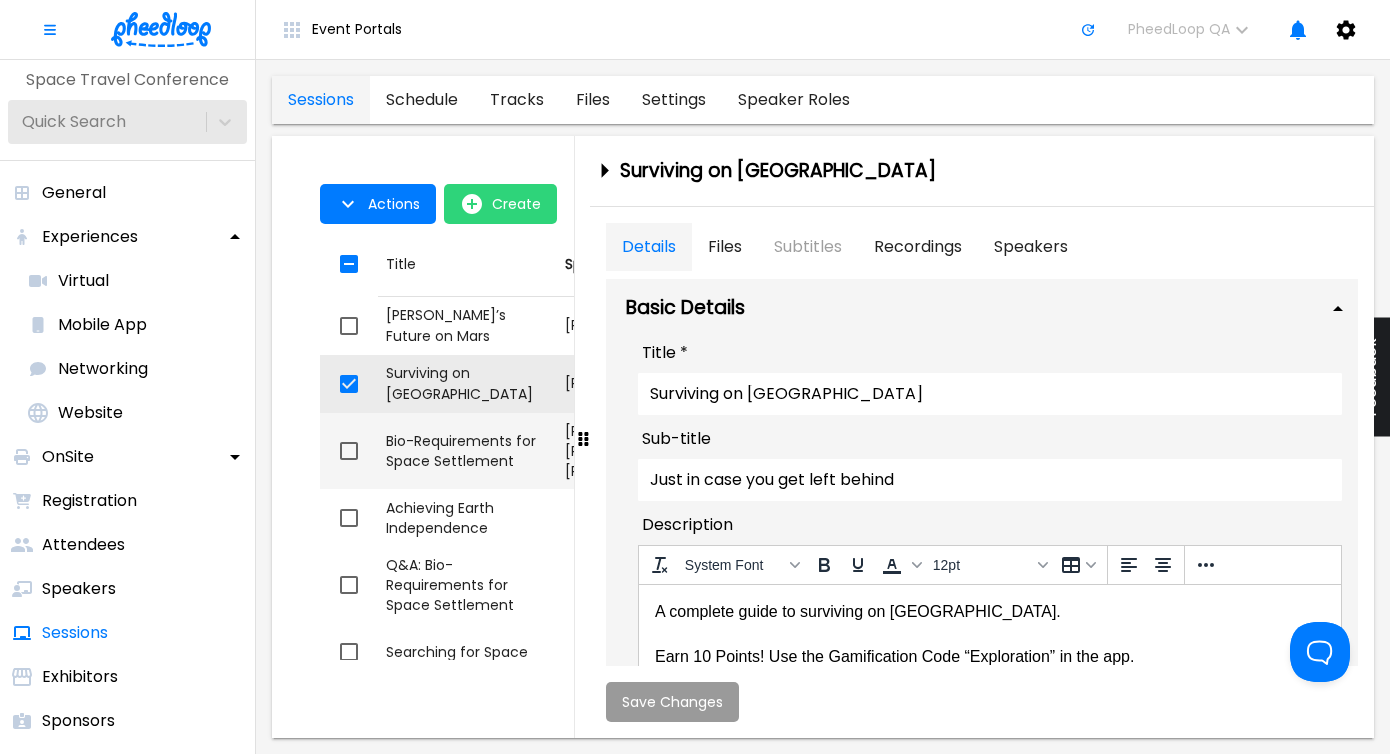 scroll, scrollTop: 0, scrollLeft: 0, axis: both 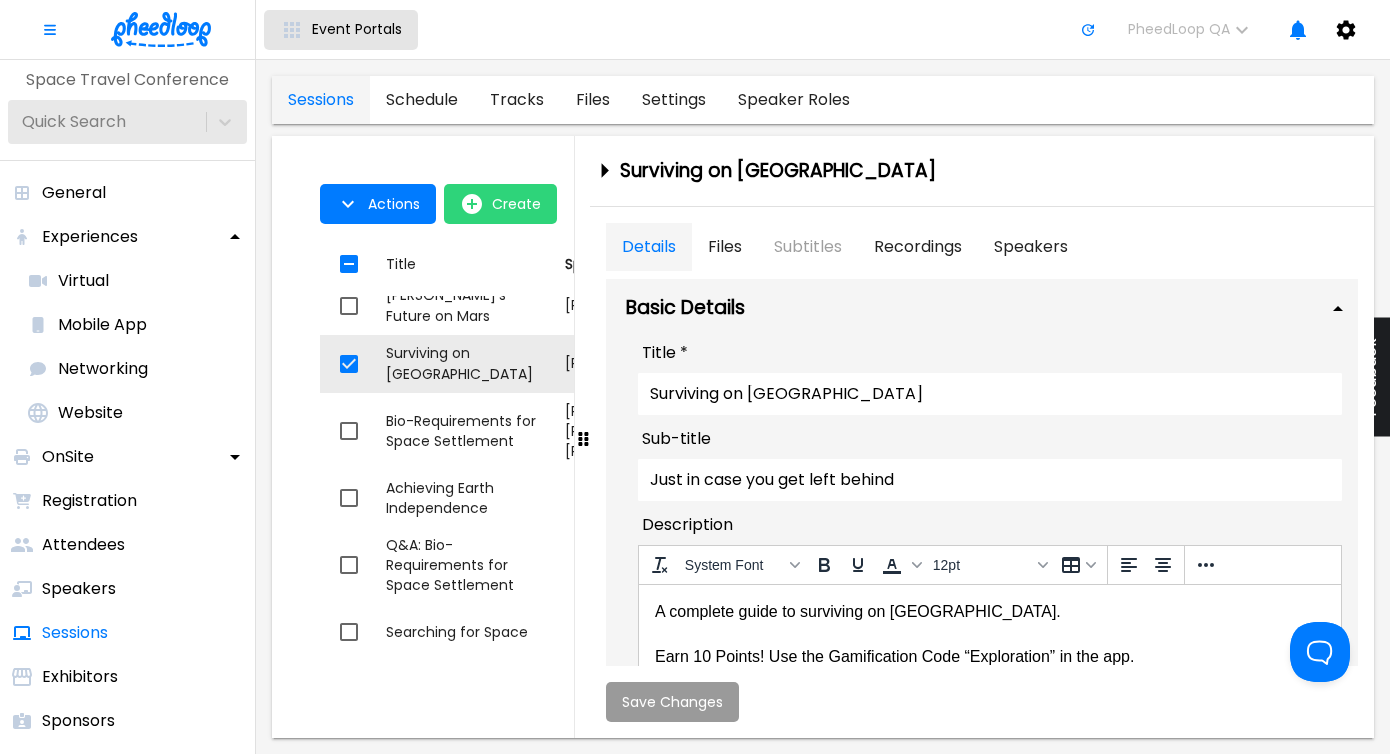 click on "Event Portals" at bounding box center (357, 29) 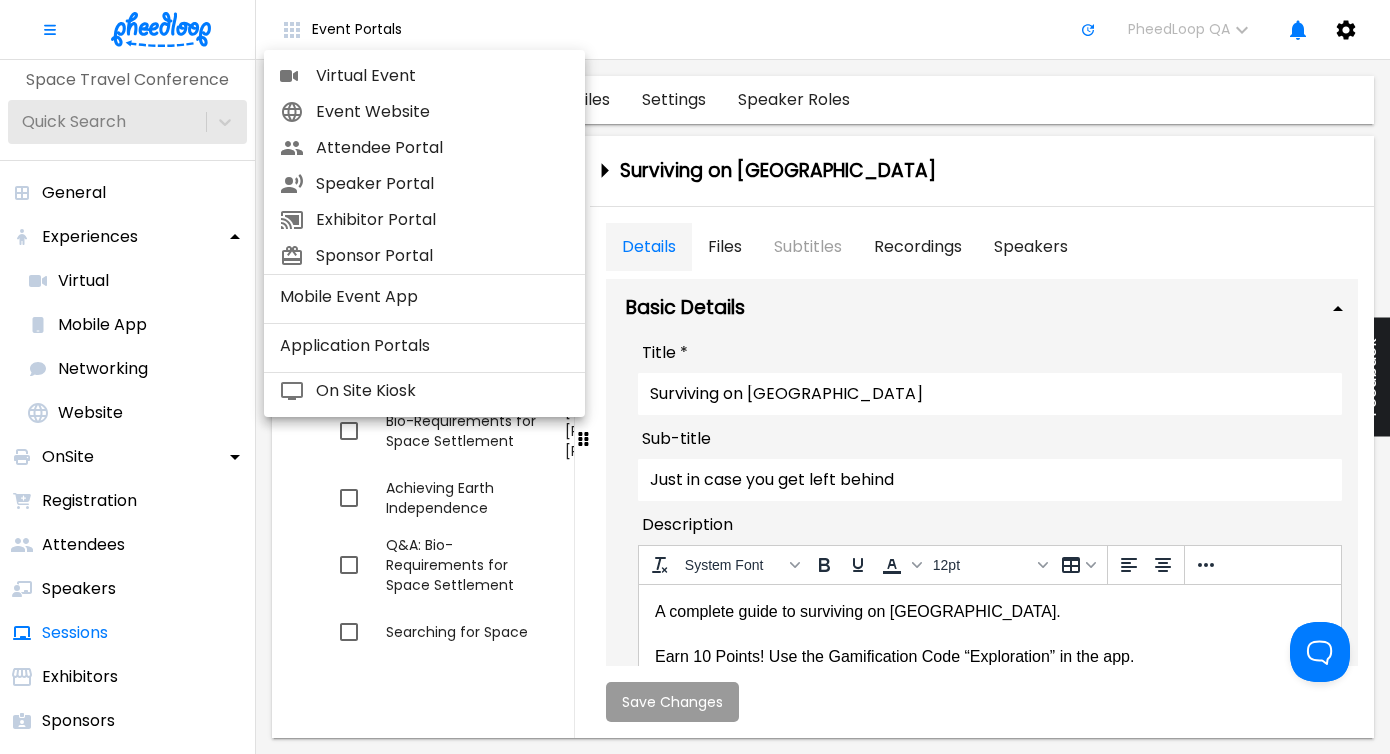 click on "Virtual Event" at bounding box center [442, 76] 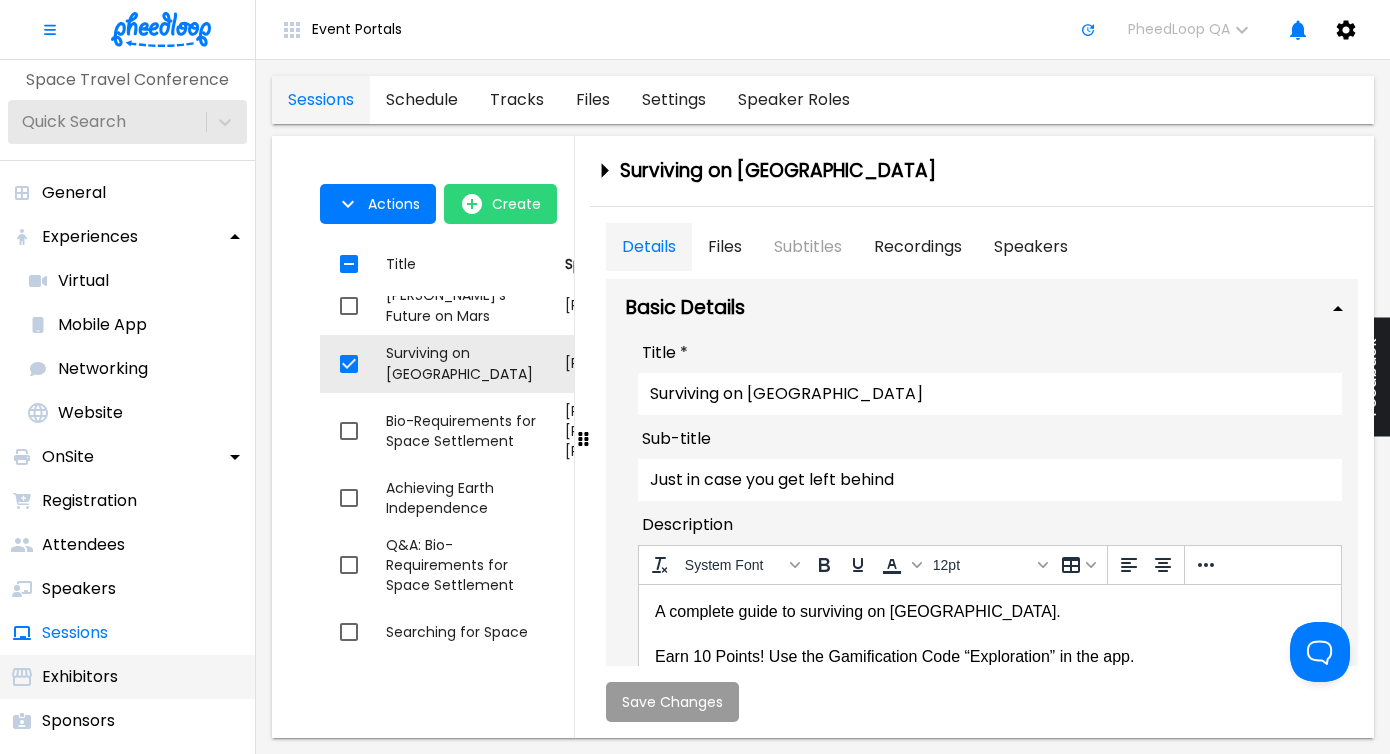 click on "Exhibitors" at bounding box center (127, 677) 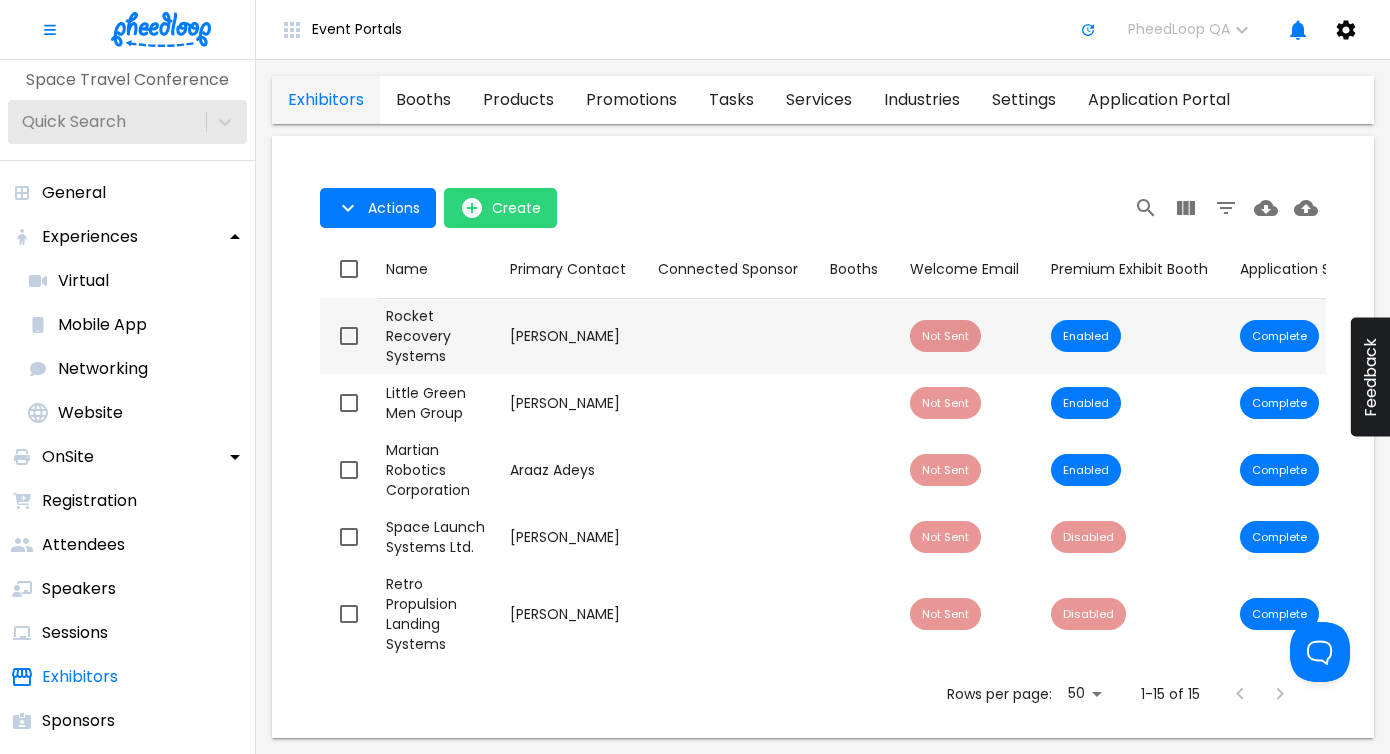 click on "Name Rocket Recovery Systems" at bounding box center (440, 336) 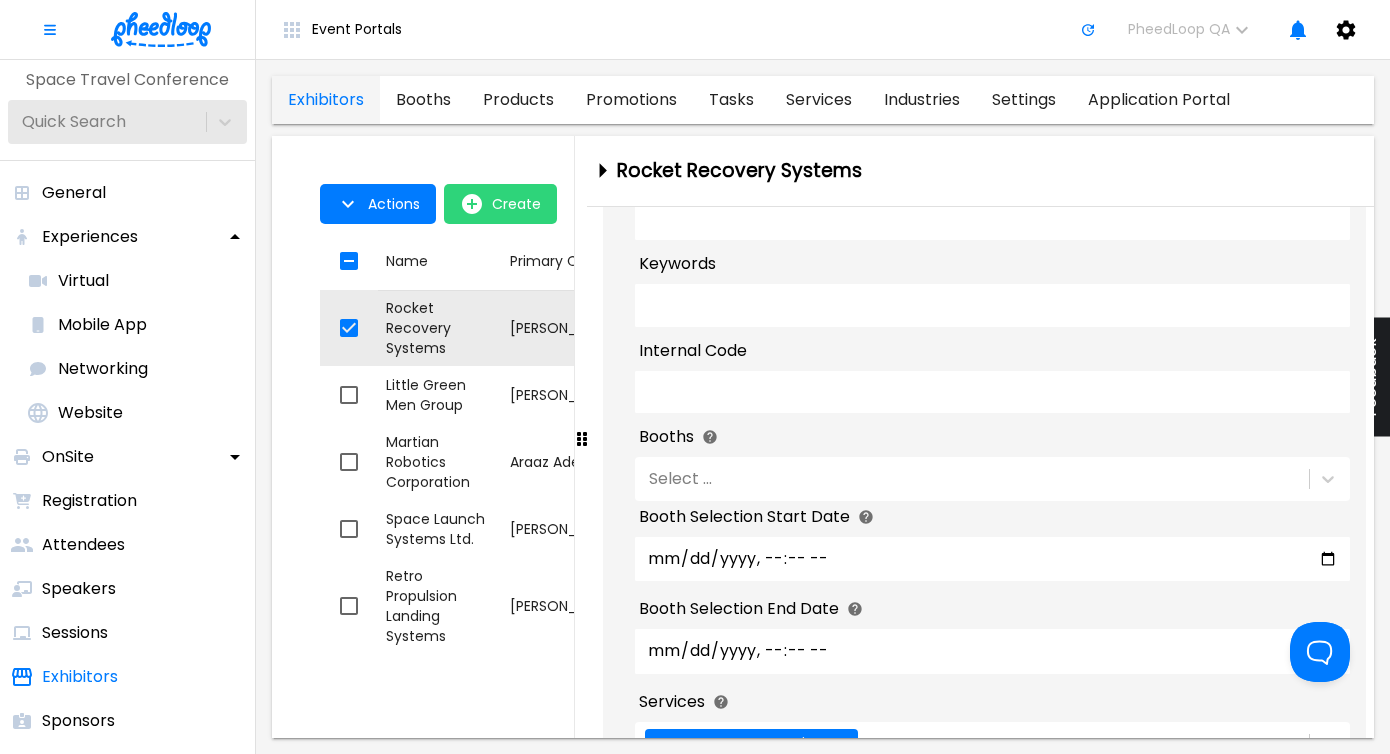 scroll, scrollTop: 0, scrollLeft: 0, axis: both 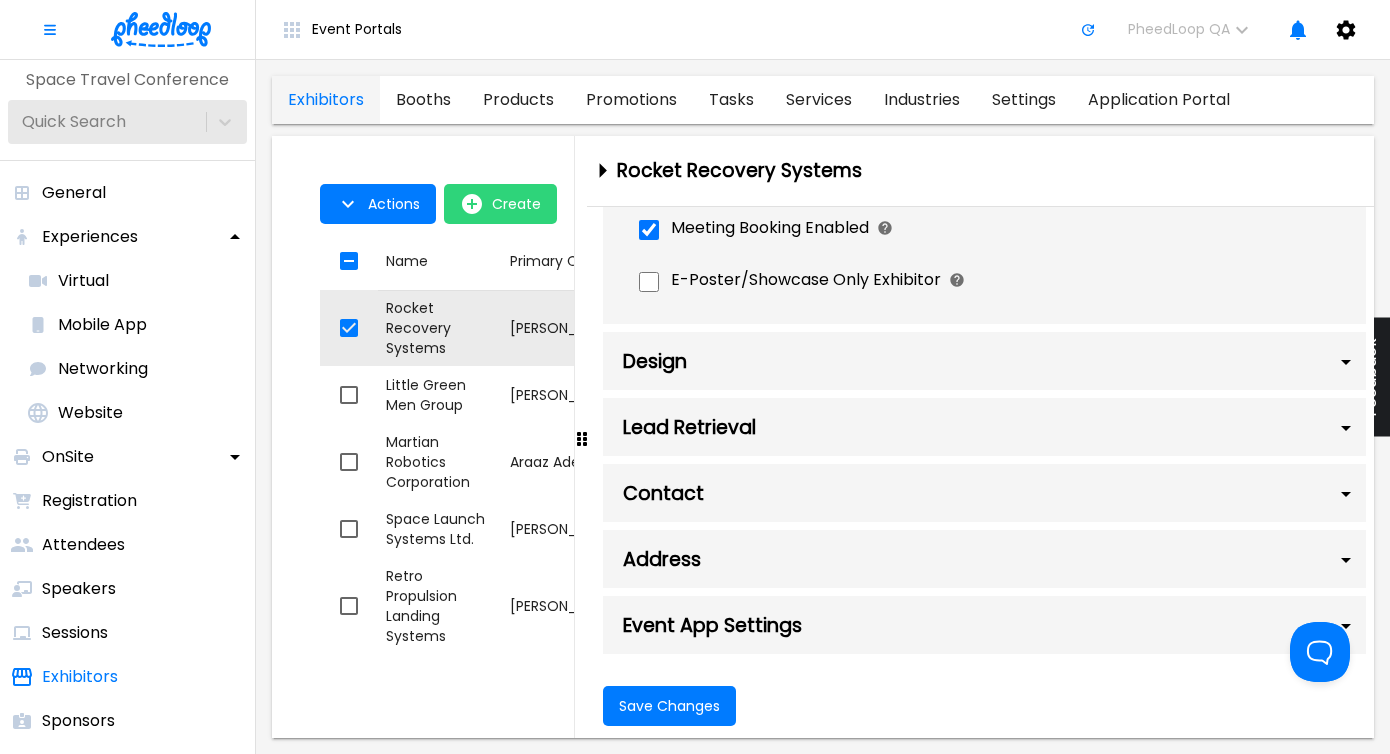 click on "Event App Settings" at bounding box center (984, 625) 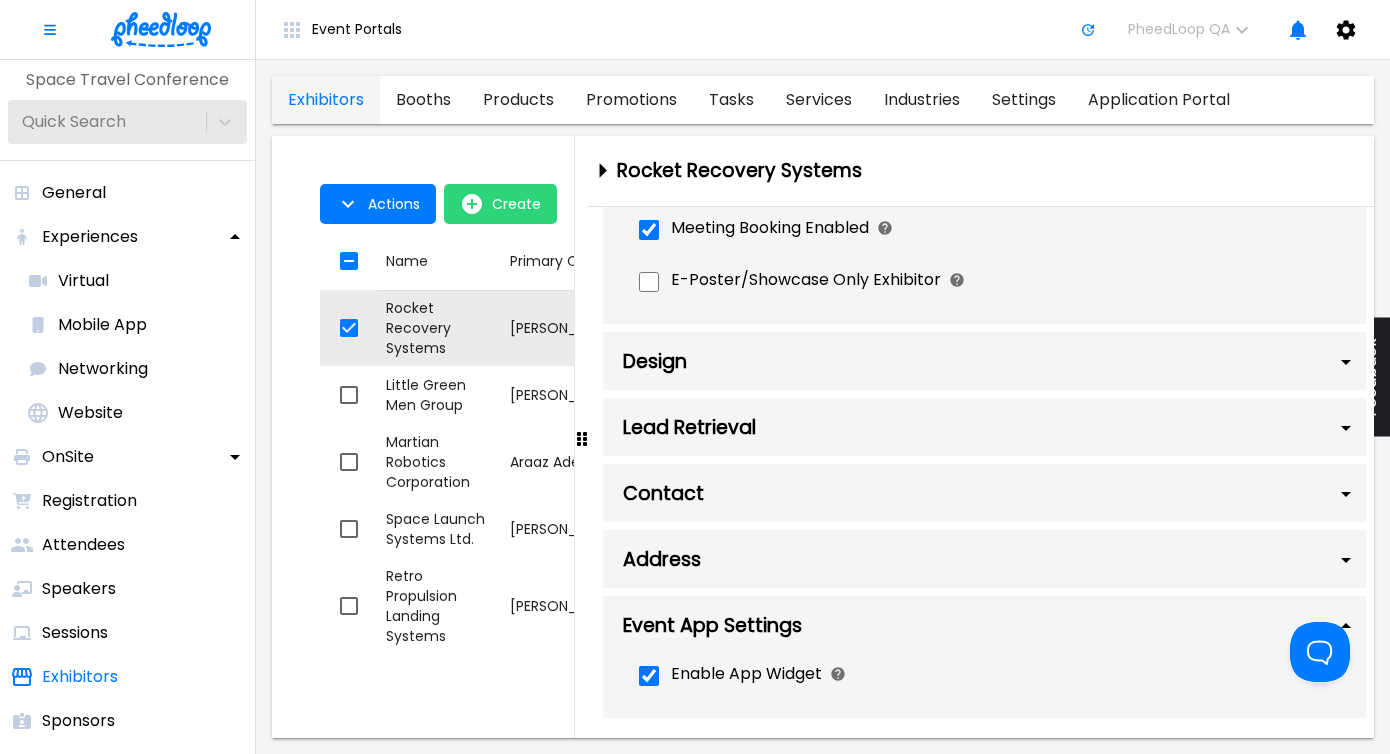 scroll, scrollTop: 2274, scrollLeft: 0, axis: vertical 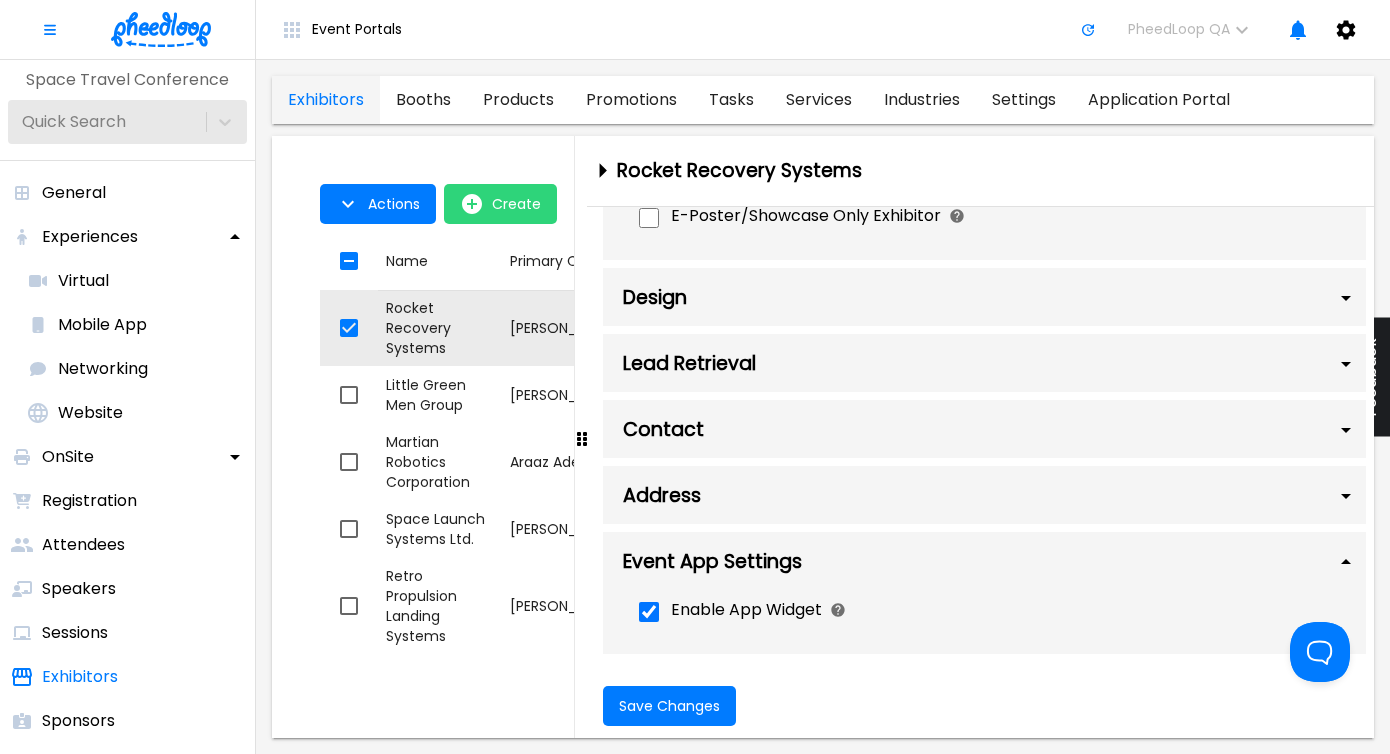 click on "Event Portals Updates 1 PheedLoop QA [EMAIL_ADDRESS][DOMAIN_NAME]" at bounding box center [823, 30] 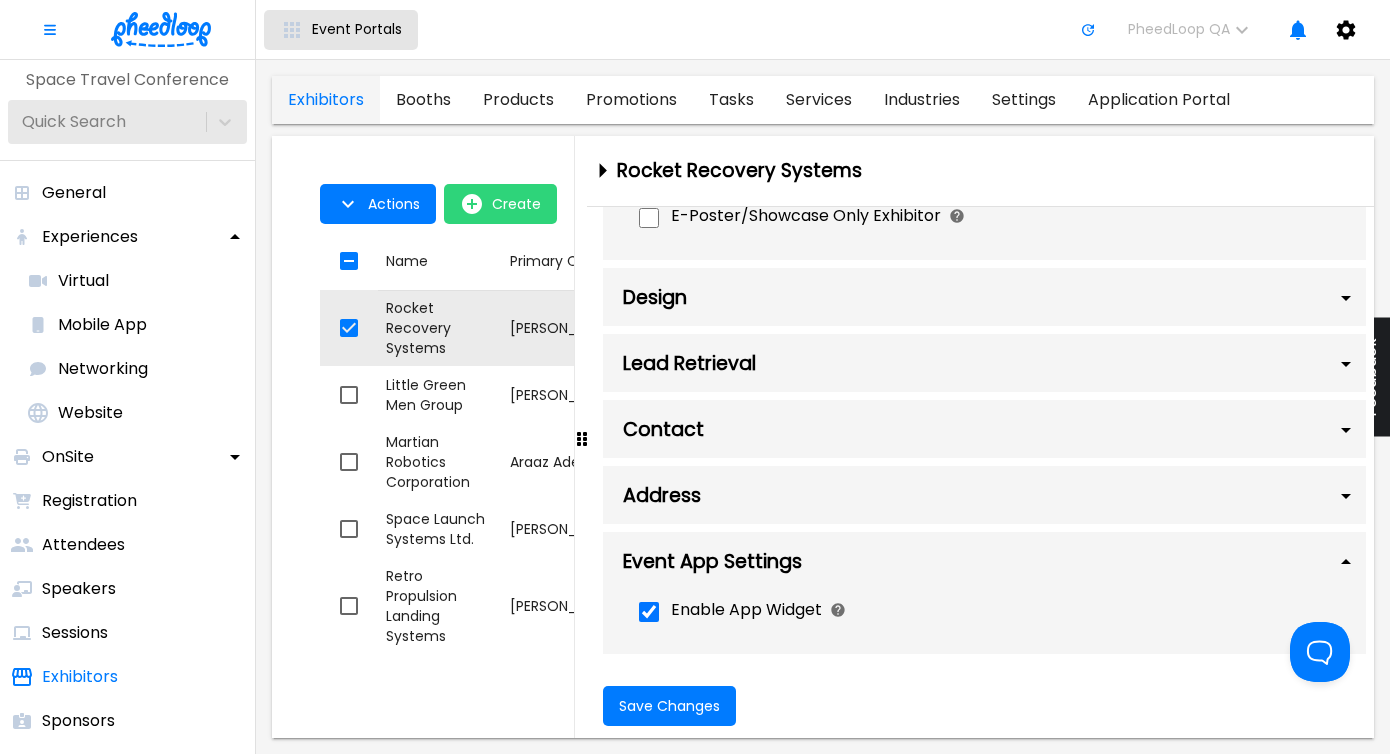 click on "Event Portals" at bounding box center [357, 29] 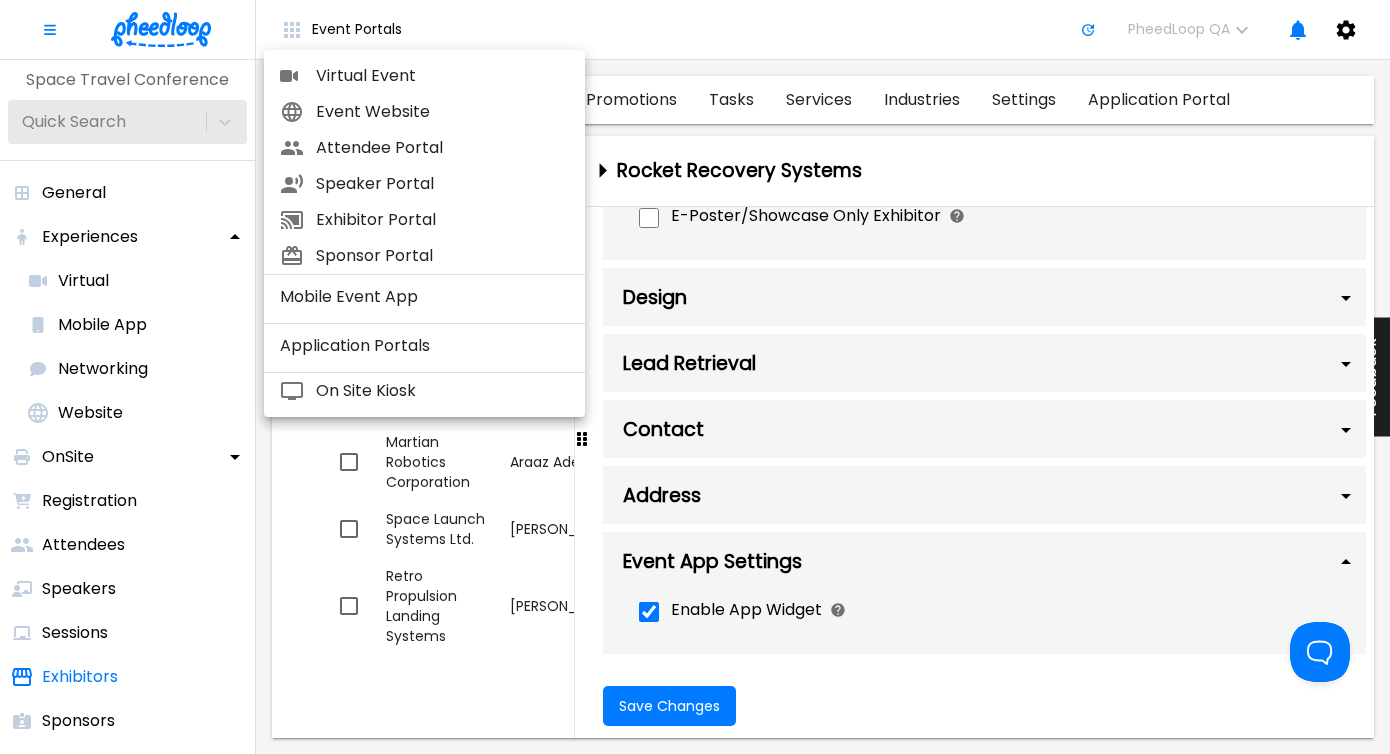 click on "Exhibitor Portal" at bounding box center (442, 220) 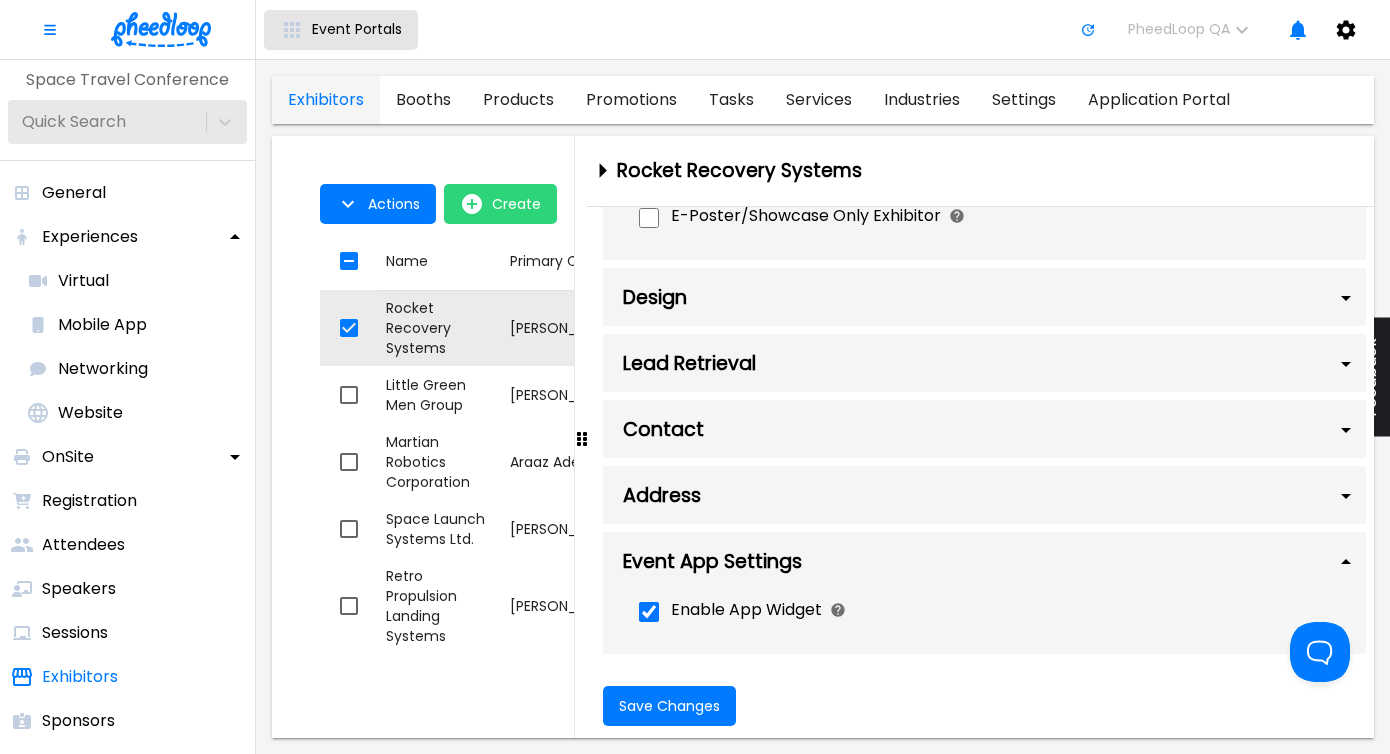 click on "Event Portals" at bounding box center (357, 29) 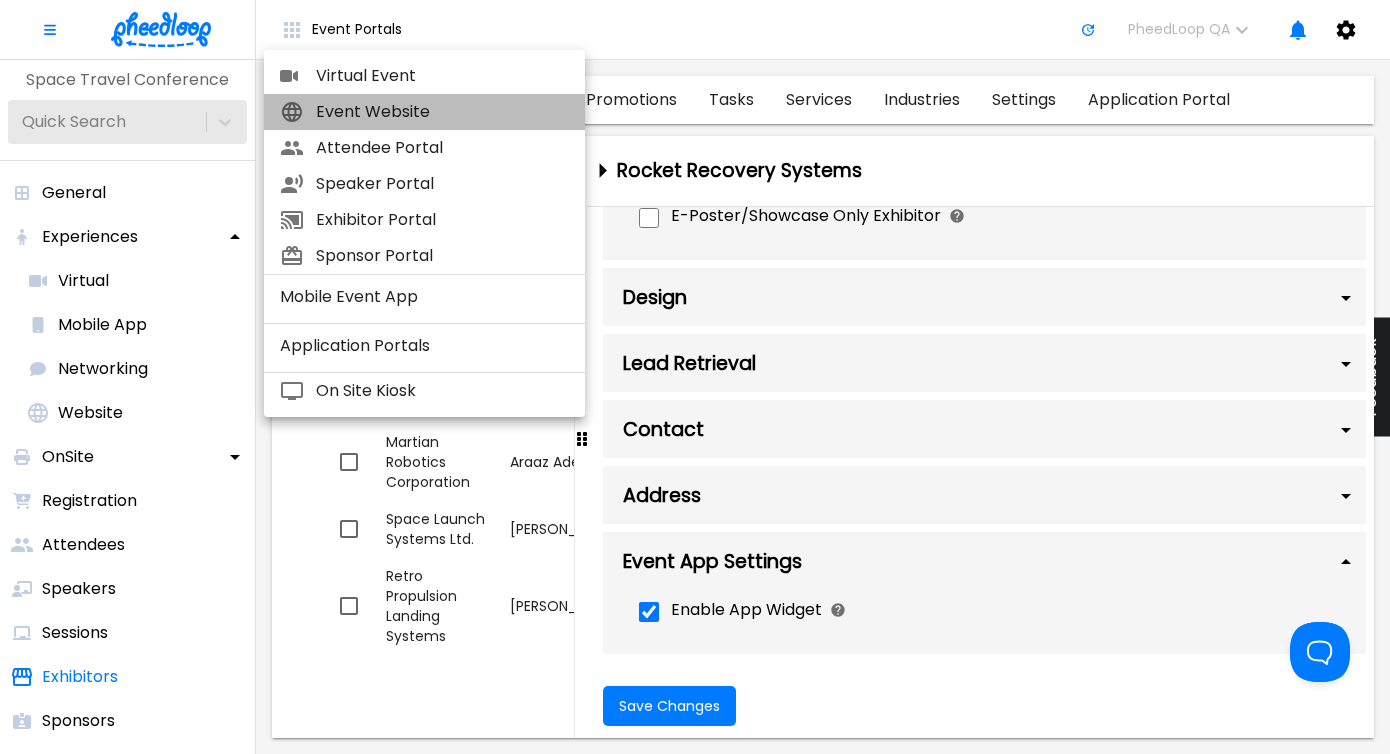 click on "Event Website" at bounding box center (442, 112) 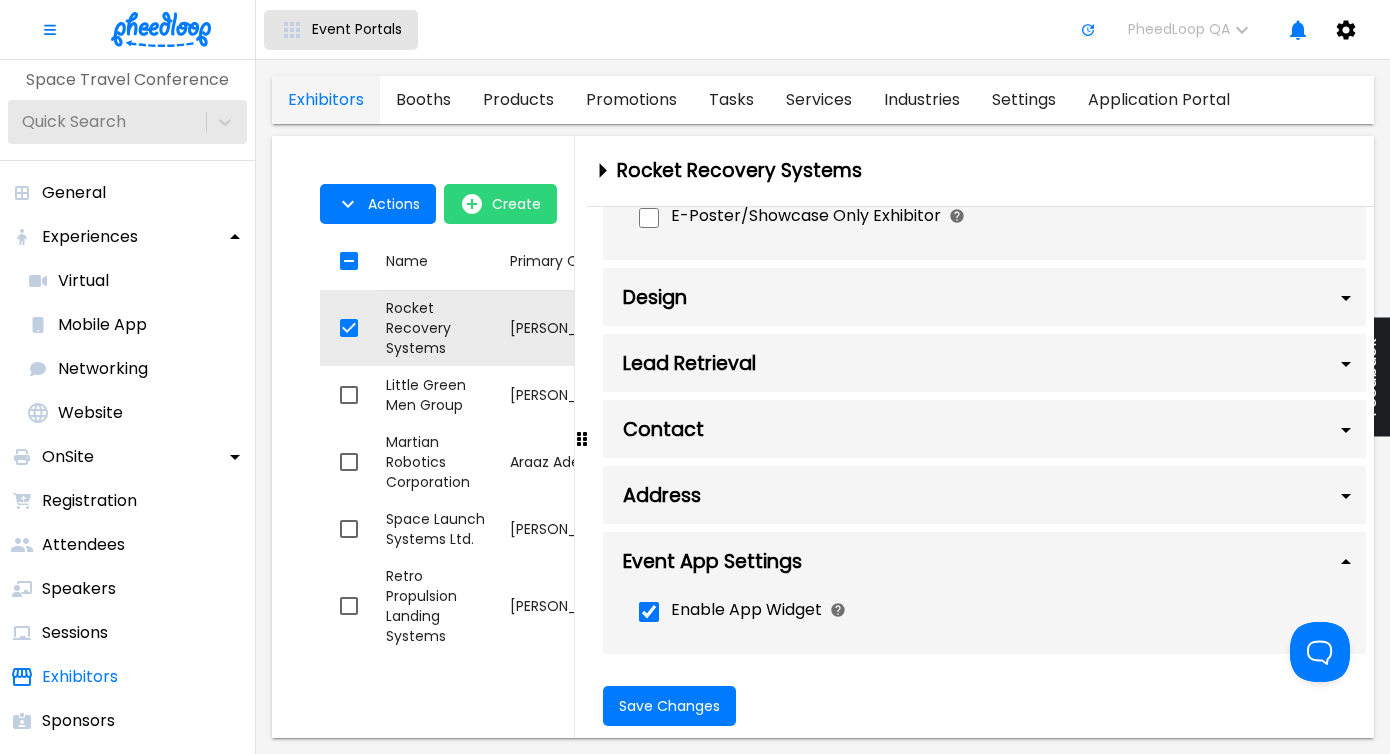 click on "Event Portals" at bounding box center (357, 29) 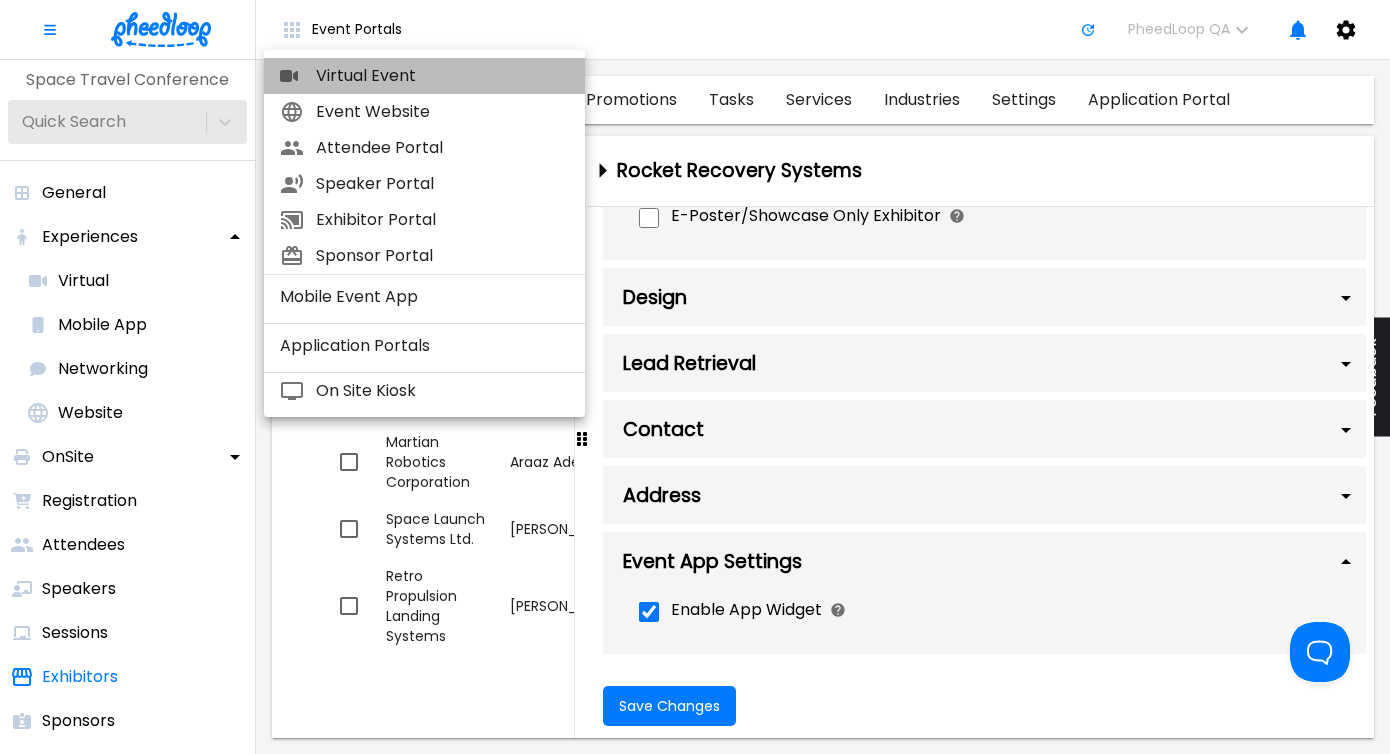 click on "Virtual Event" at bounding box center [442, 76] 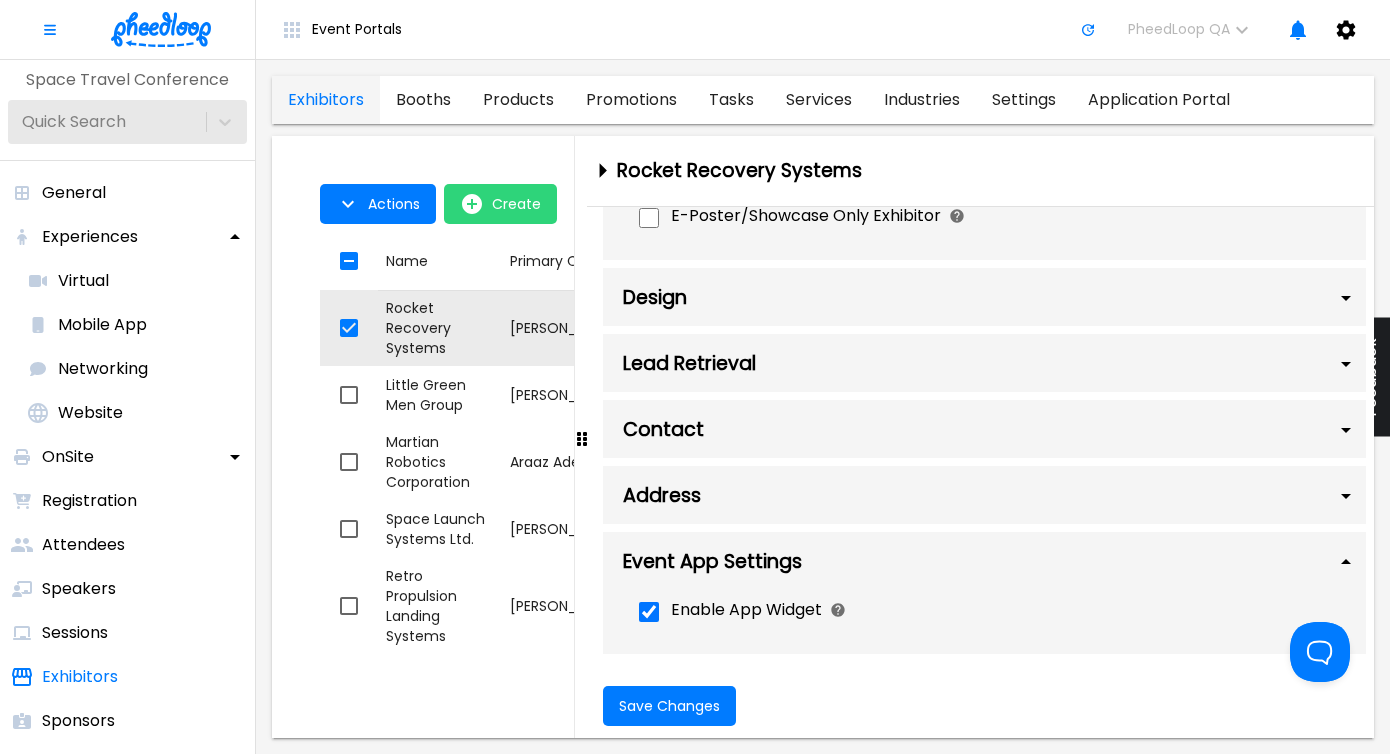 click on "Address" at bounding box center (984, 495) 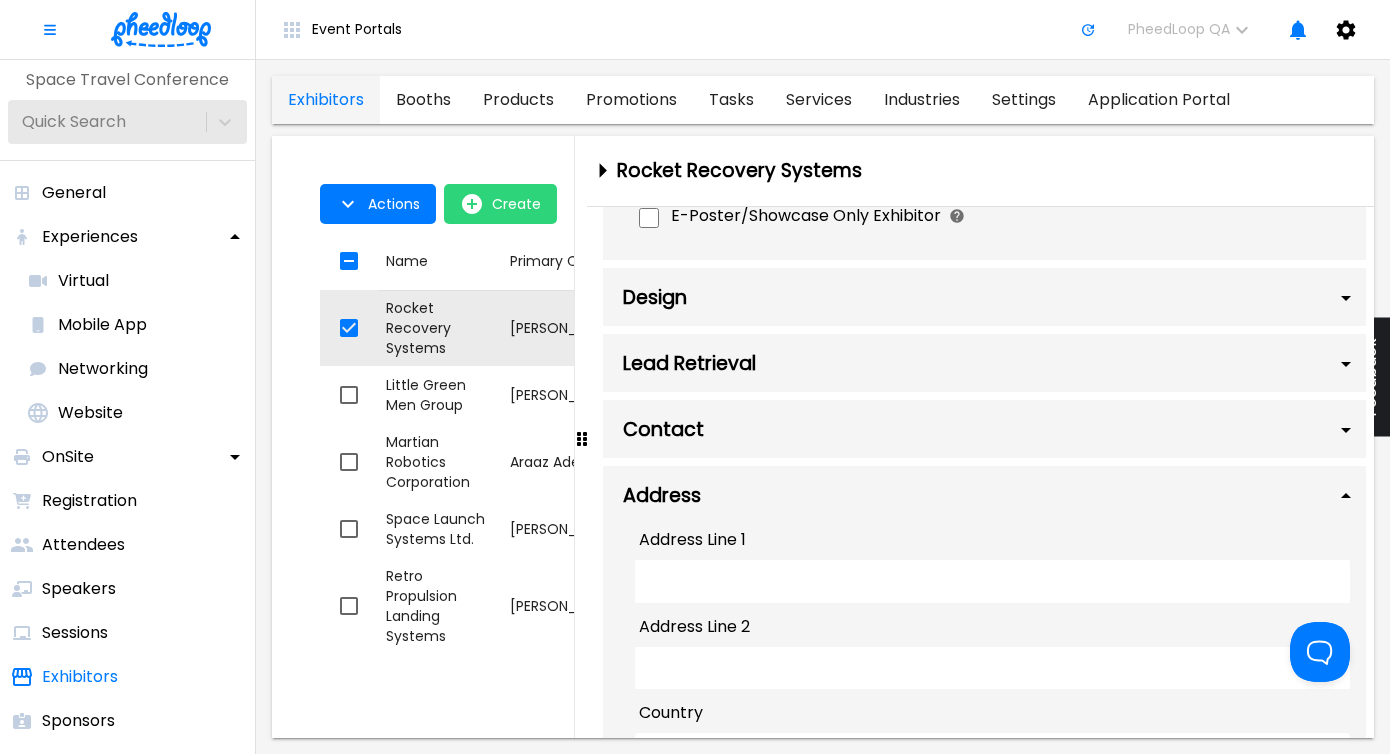 click on "Address" at bounding box center (984, 495) 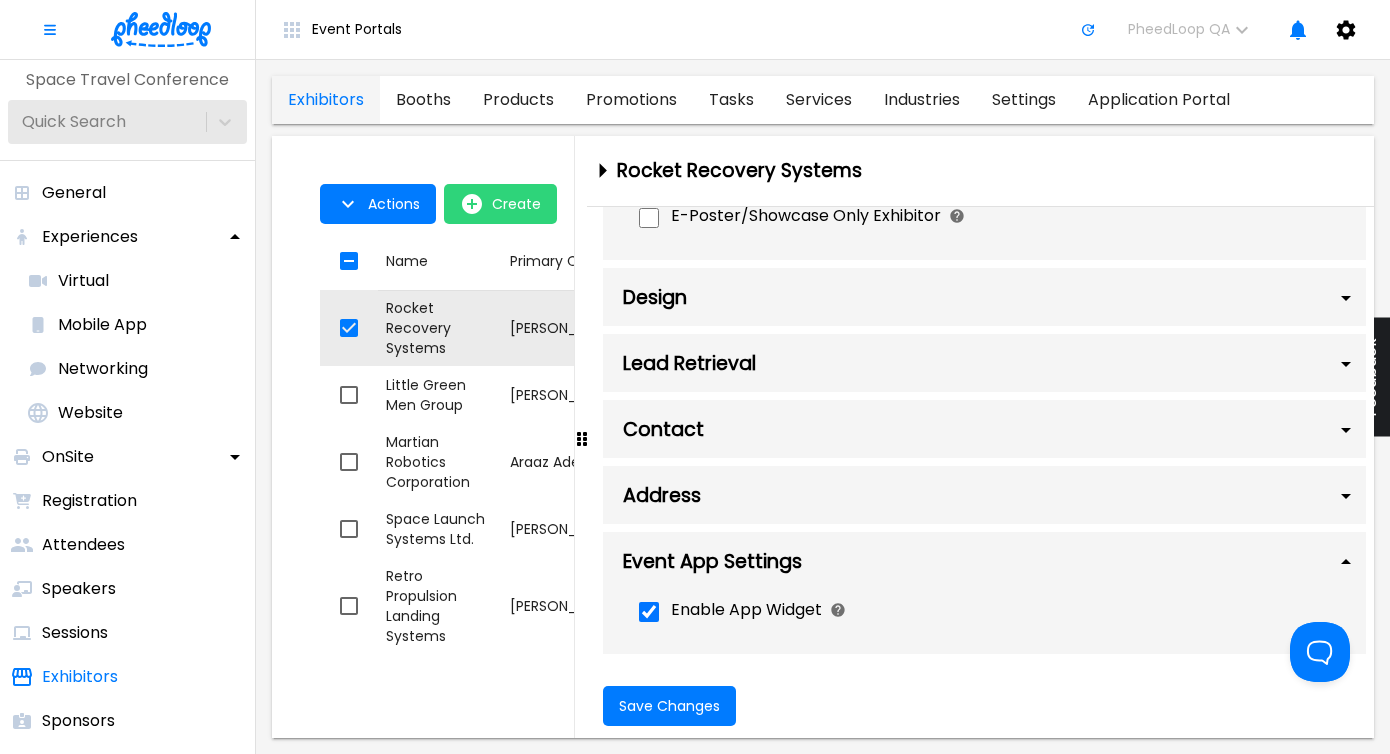 click on "Lead Retrieval" at bounding box center (984, 363) 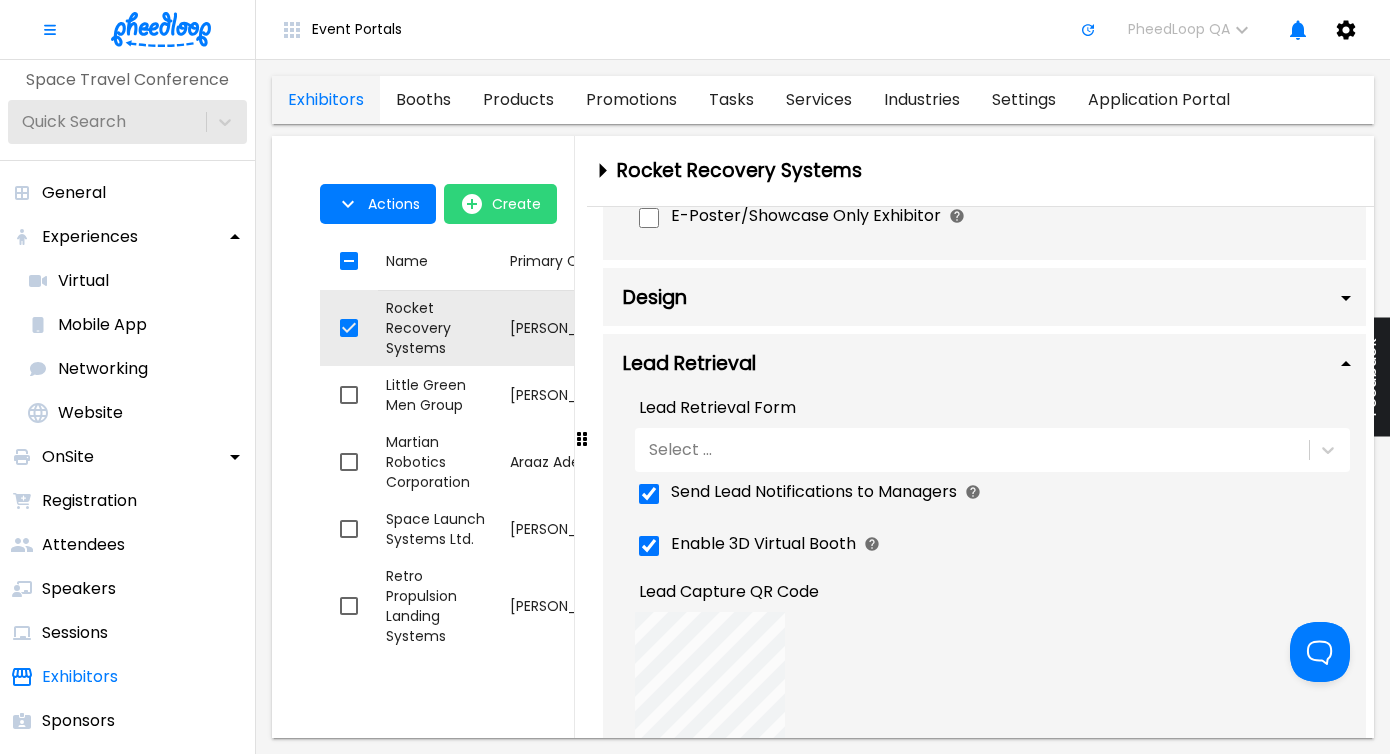 click on "Lead Retrieval" at bounding box center [984, 363] 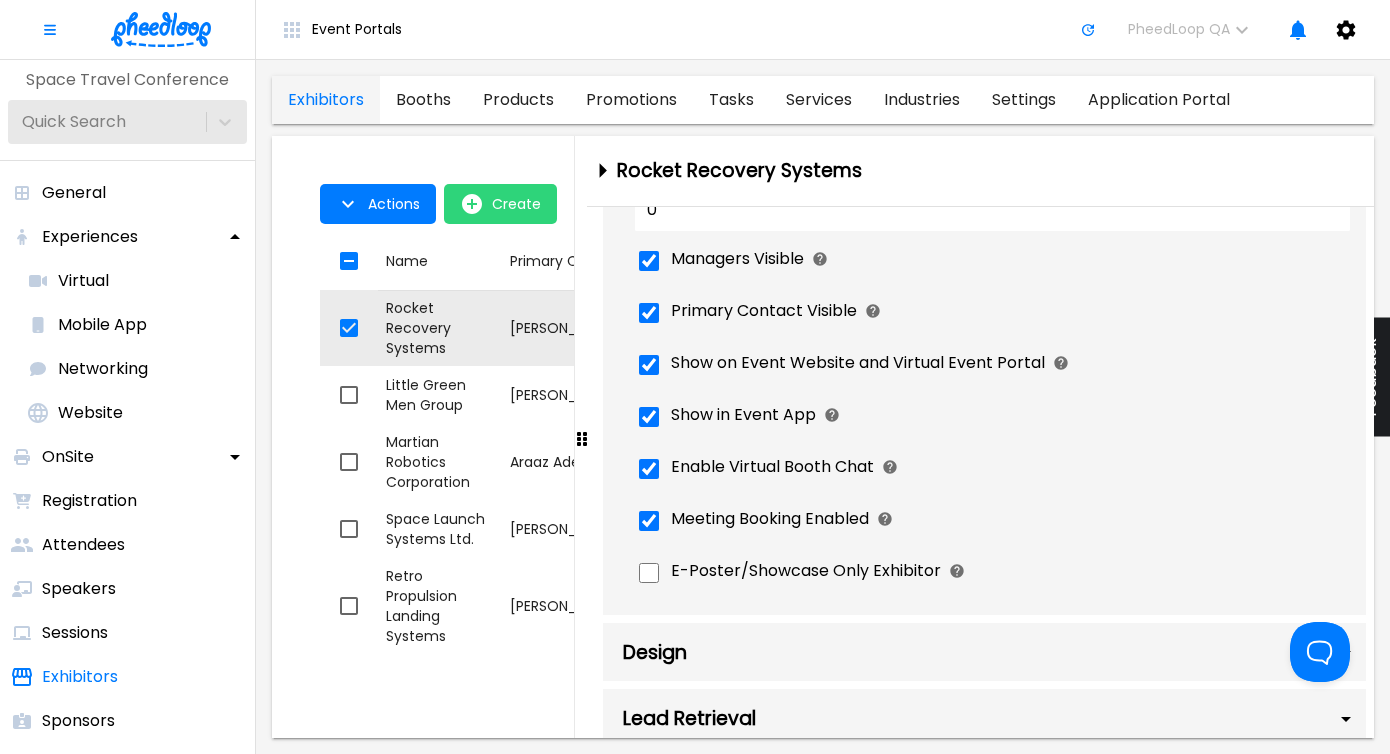 scroll, scrollTop: 1906, scrollLeft: 0, axis: vertical 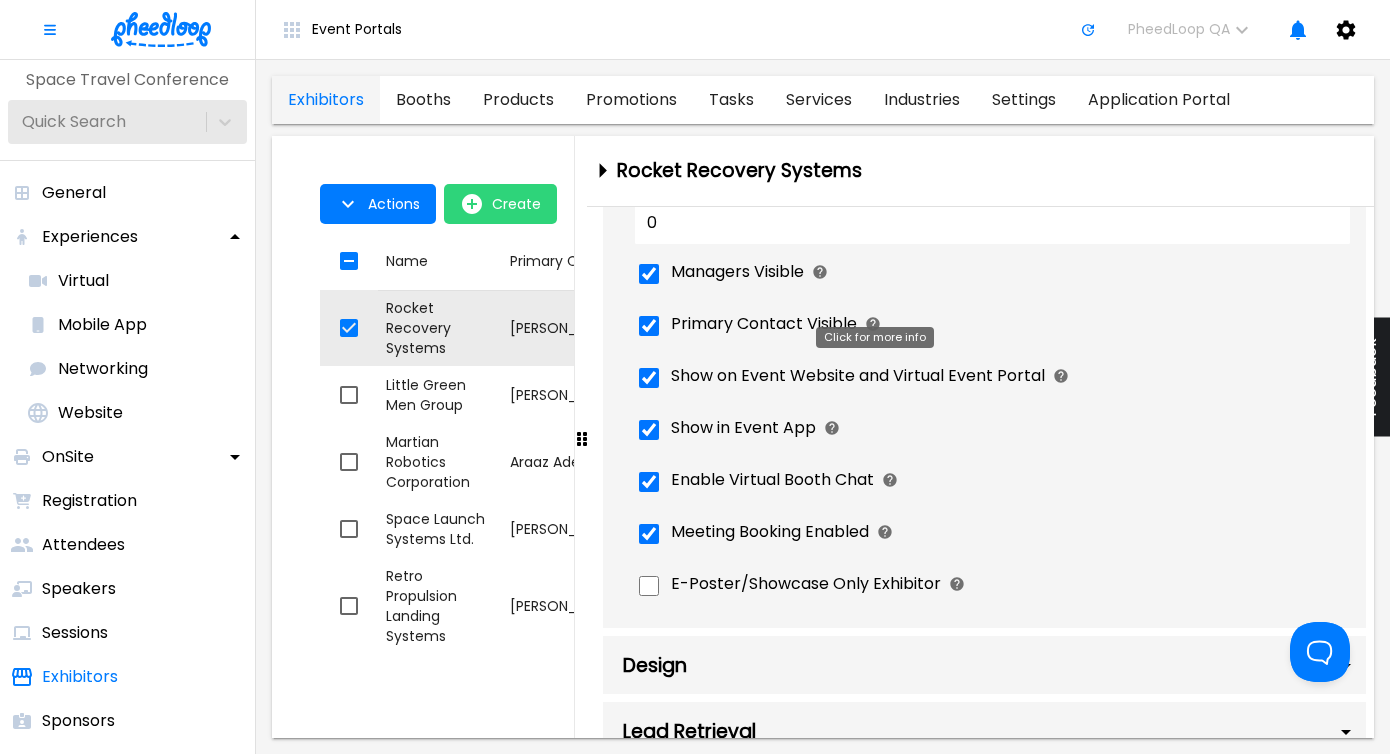 click 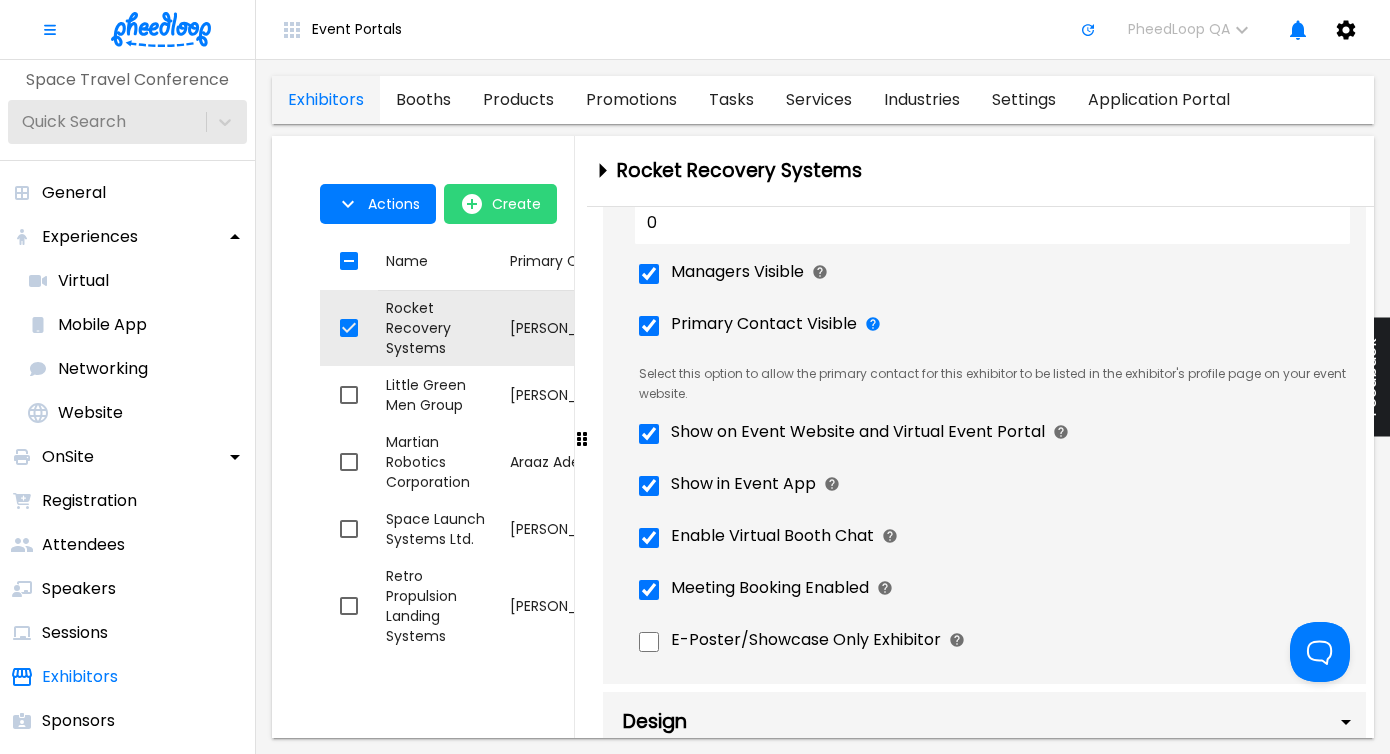 scroll, scrollTop: 1482, scrollLeft: 0, axis: vertical 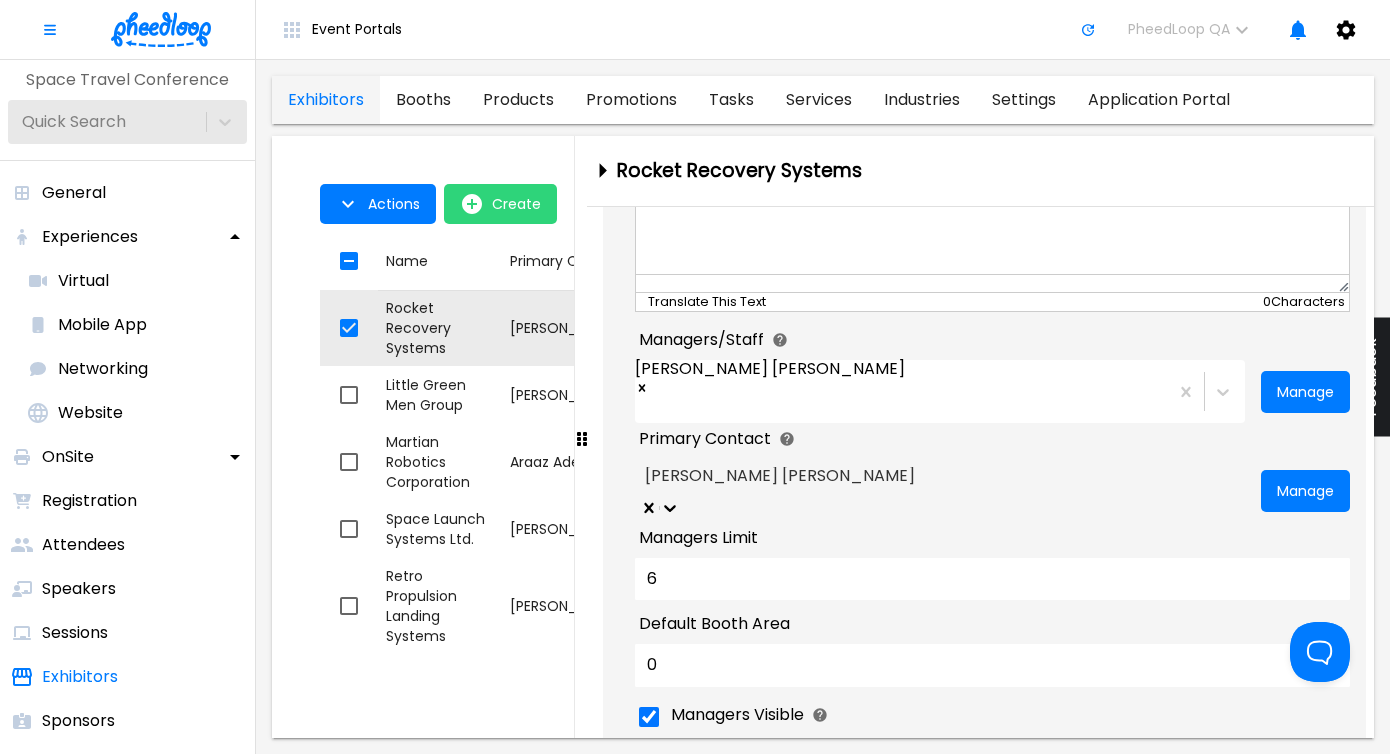 click at bounding box center [942, 476] 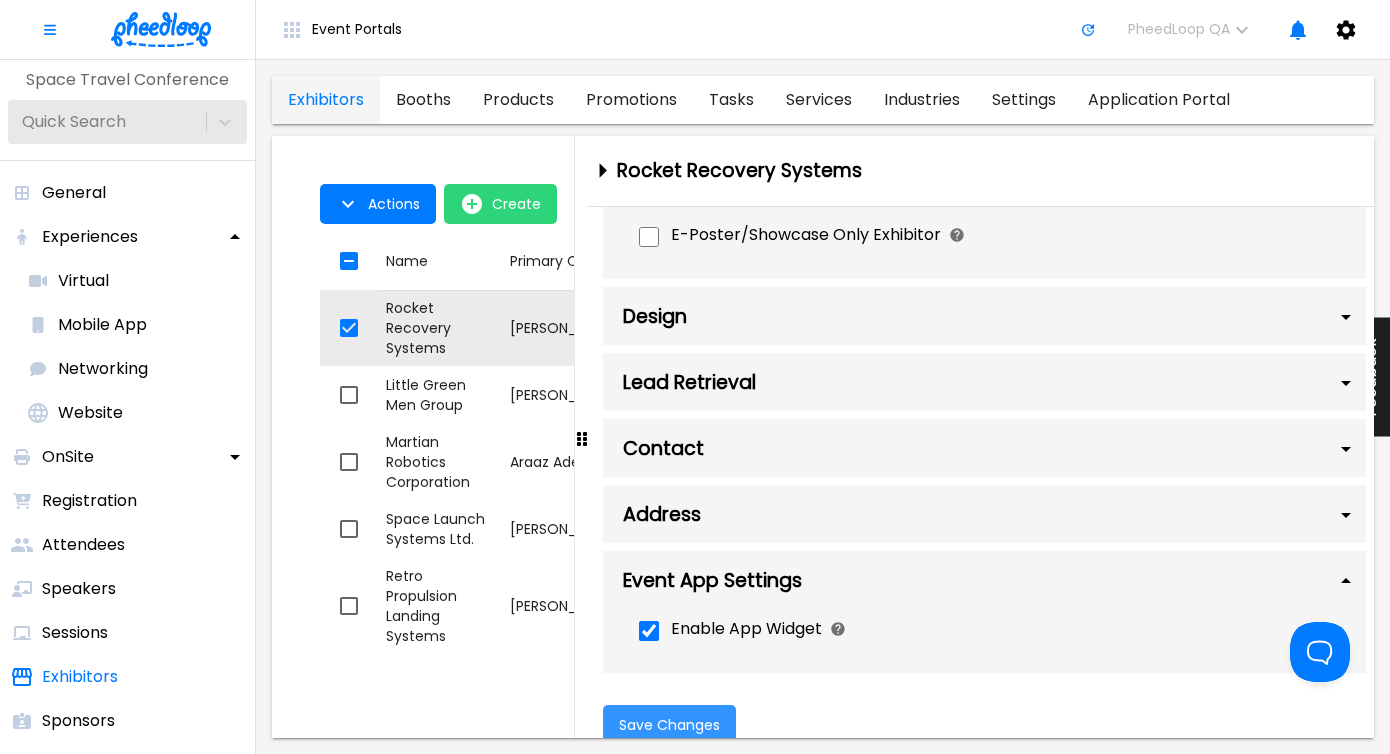 click on "Save Changes" at bounding box center (669, 725) 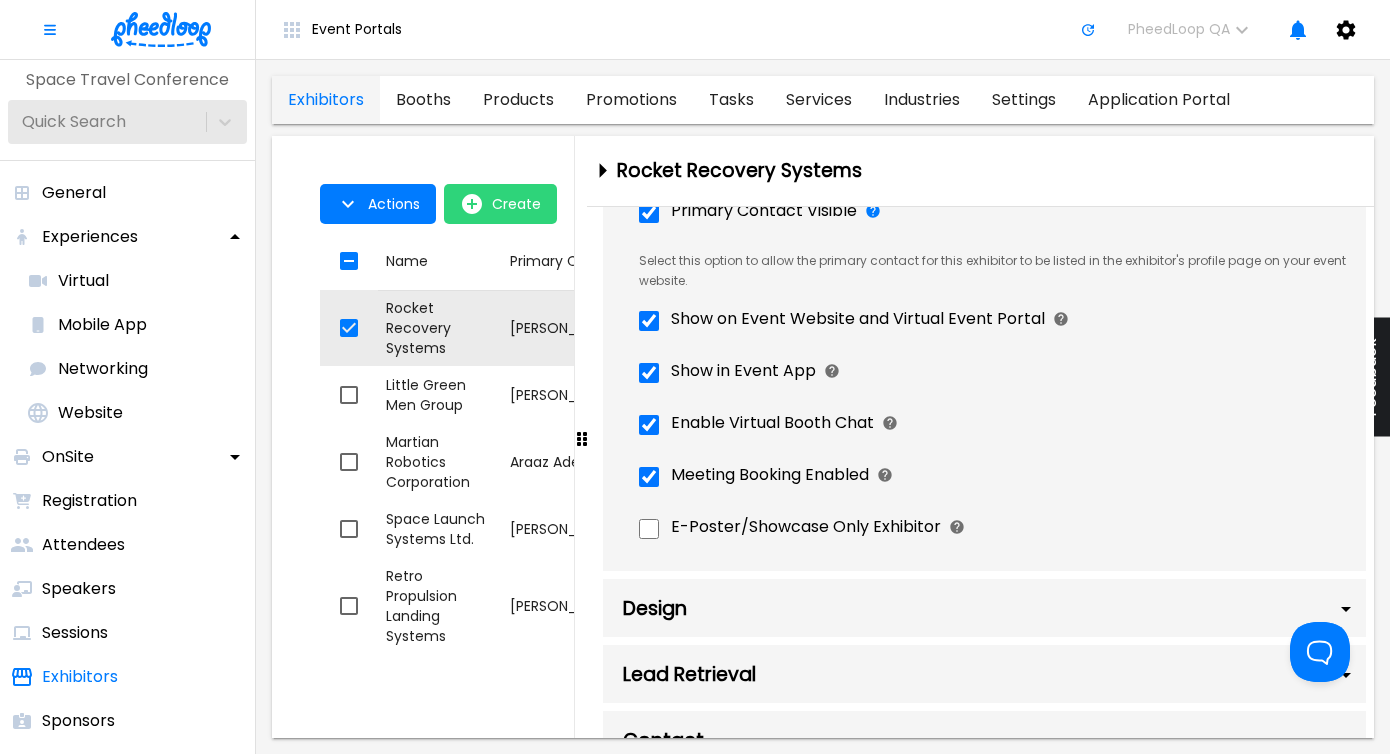 scroll, scrollTop: 1916, scrollLeft: 0, axis: vertical 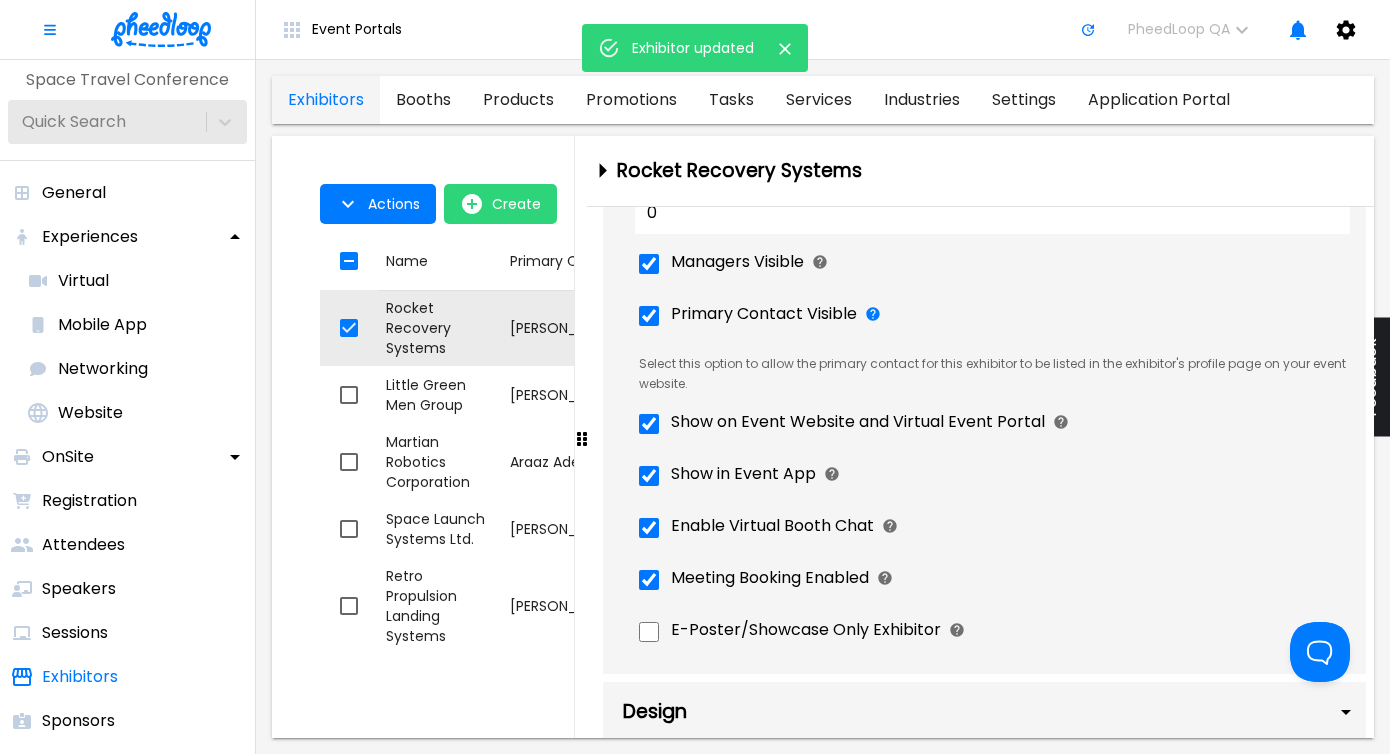 click on "Event Portals Updates 1 PheedLoop QA [EMAIL_ADDRESS][DOMAIN_NAME]" at bounding box center (823, 30) 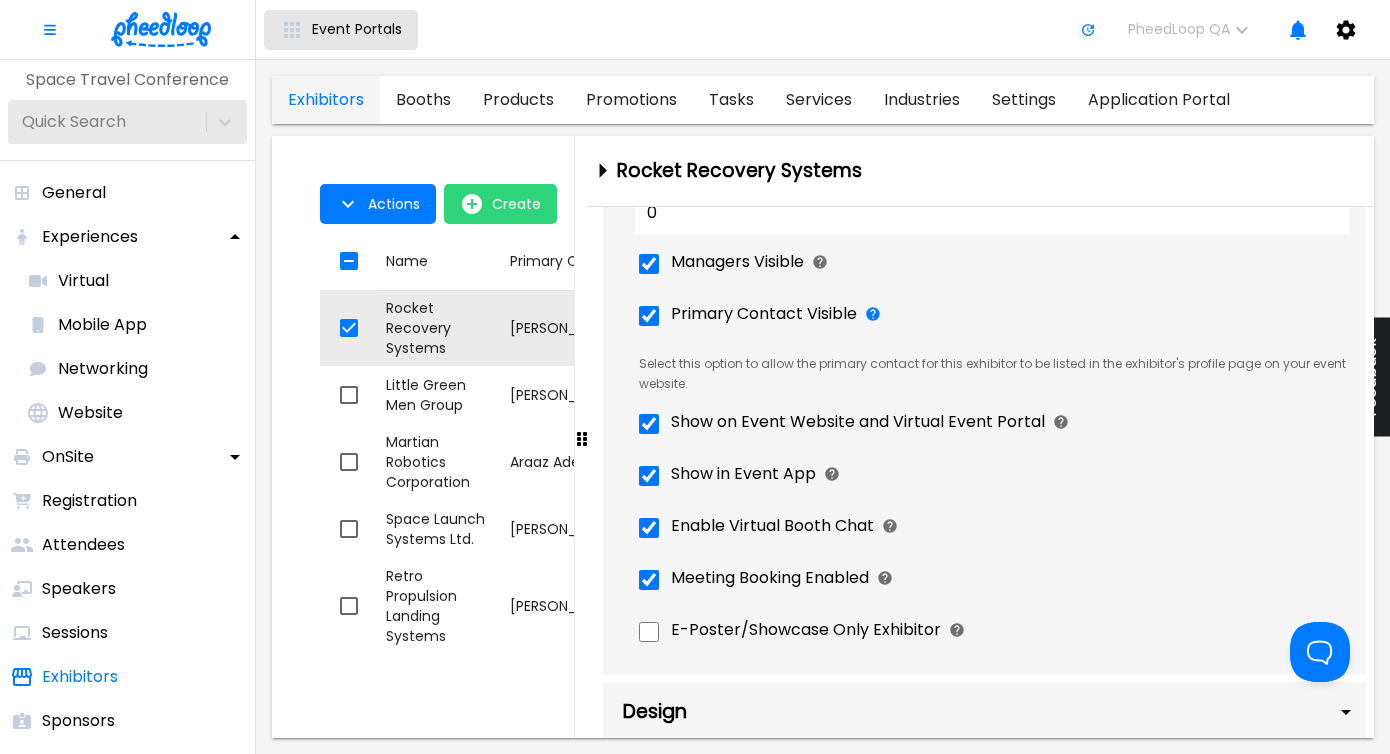 click on "Event Portals" at bounding box center (341, 30) 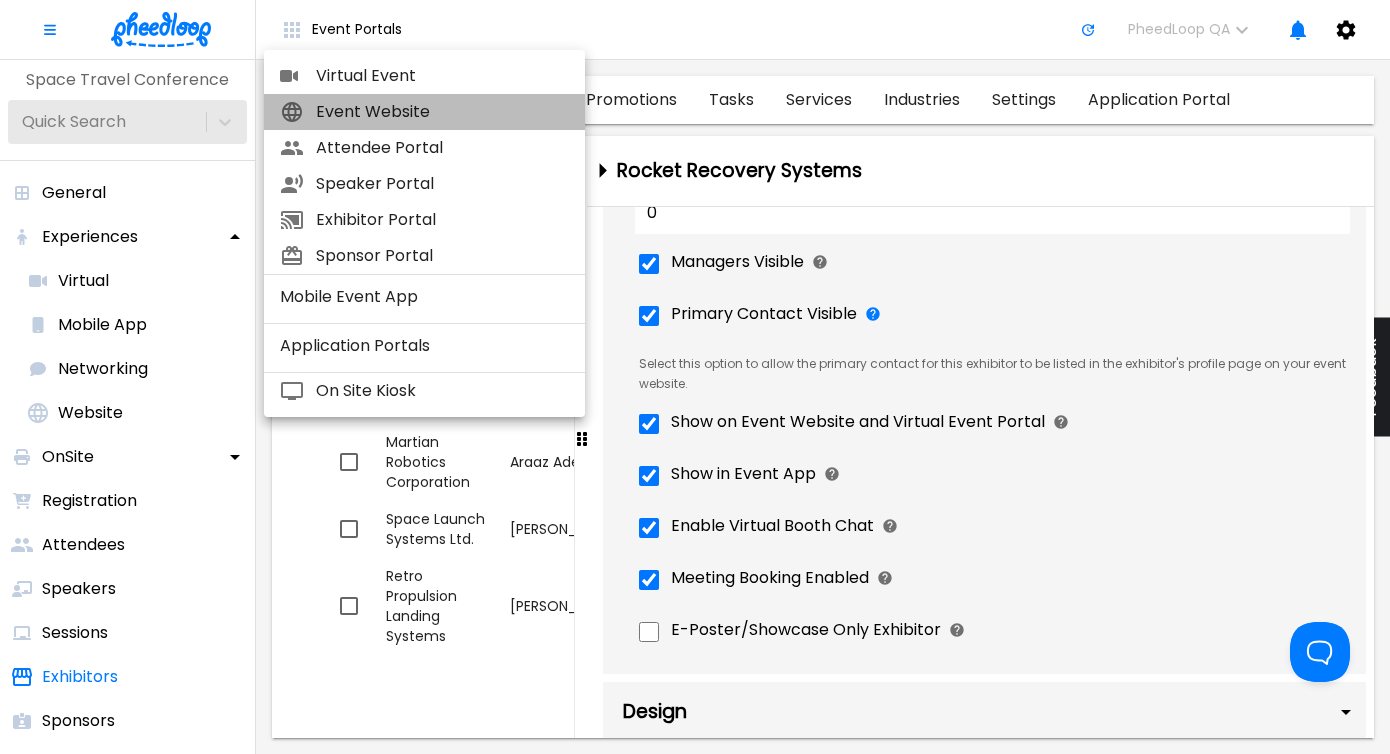 click on "Event Website" at bounding box center [442, 112] 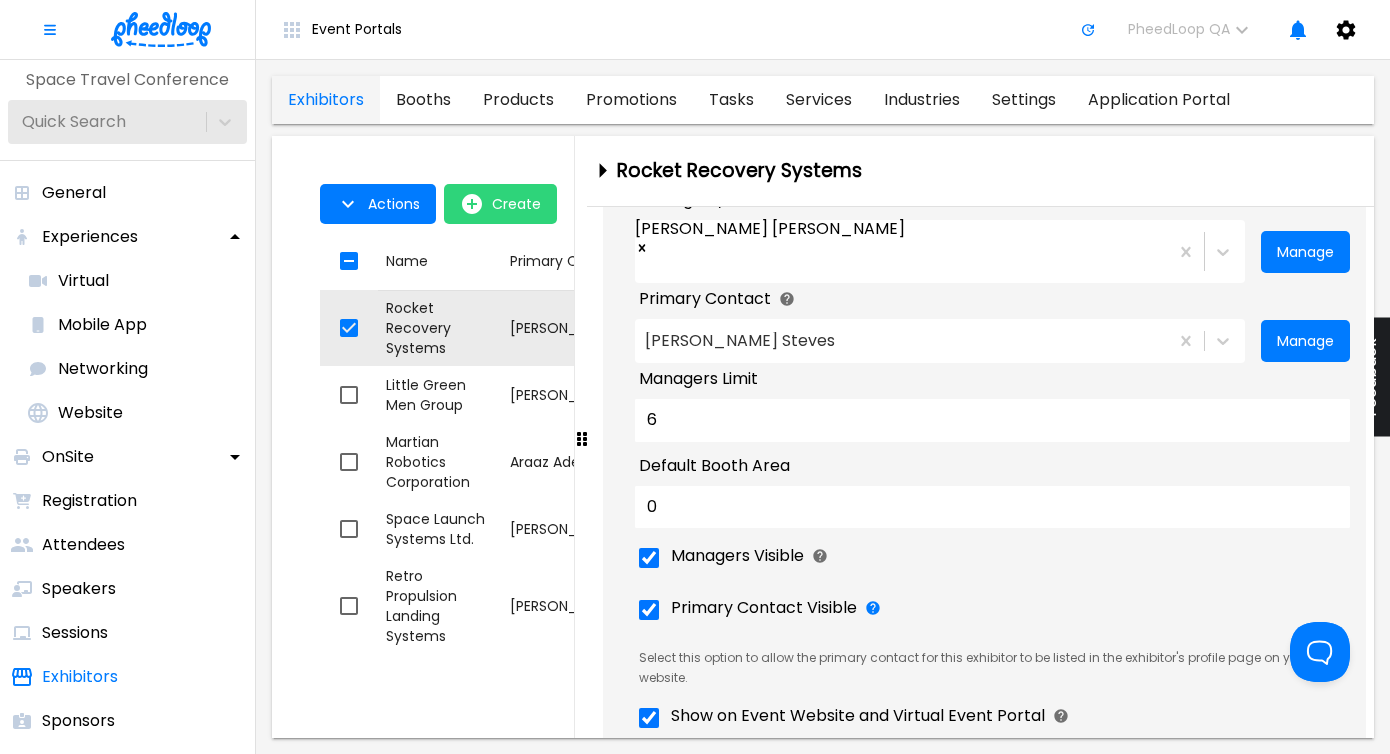 scroll, scrollTop: 1871, scrollLeft: 0, axis: vertical 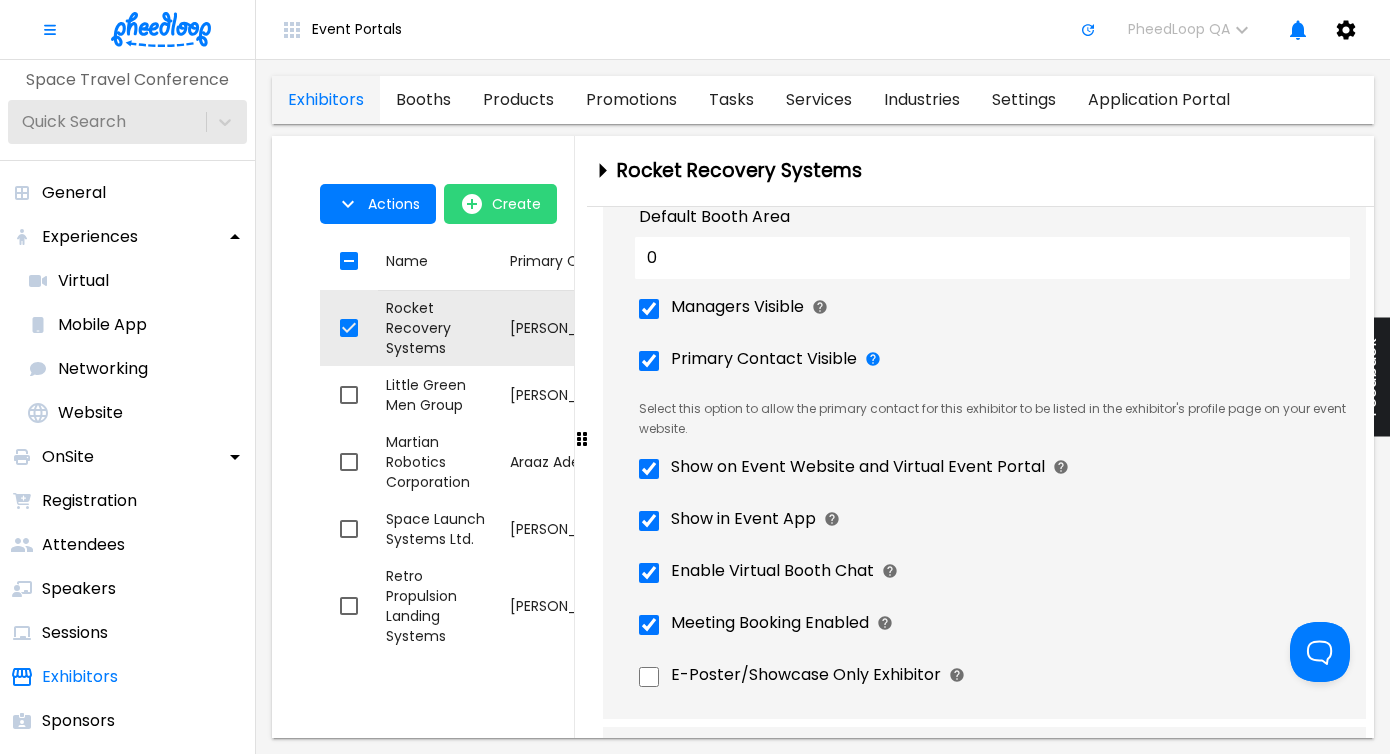 click on "Organization Name    * Rocket Recovery Systems   Tagline     Keywords     Internal Code   Booths Select ... Select the booths this exhibitor will be present at. Exhibitors can select their own booths via their exhibitor portals if an interactive floor plan is uploaded, and this field will update with their selections. Add booths to your event via the Booths sub-tab.   Booth Selection Start Date   This is the date and time after exhibitors are permitted to select booths within their exhibitor portal. This time will only affect this exhibitor, and will not affect the application portal   Booth Selection End Date   This is the date and time after exhibitors are not permitted to select booths within their exhibitor portal. This time will only affect this exhibitor, and will not affect the application portal Services Space Transport Services Description System Font To open the popup, press Shift+Enter 12pt To open the popup, press Shift+Enter To open the popup, press Shift+Enter 0  Characters Translate This Text" at bounding box center [992, -384] 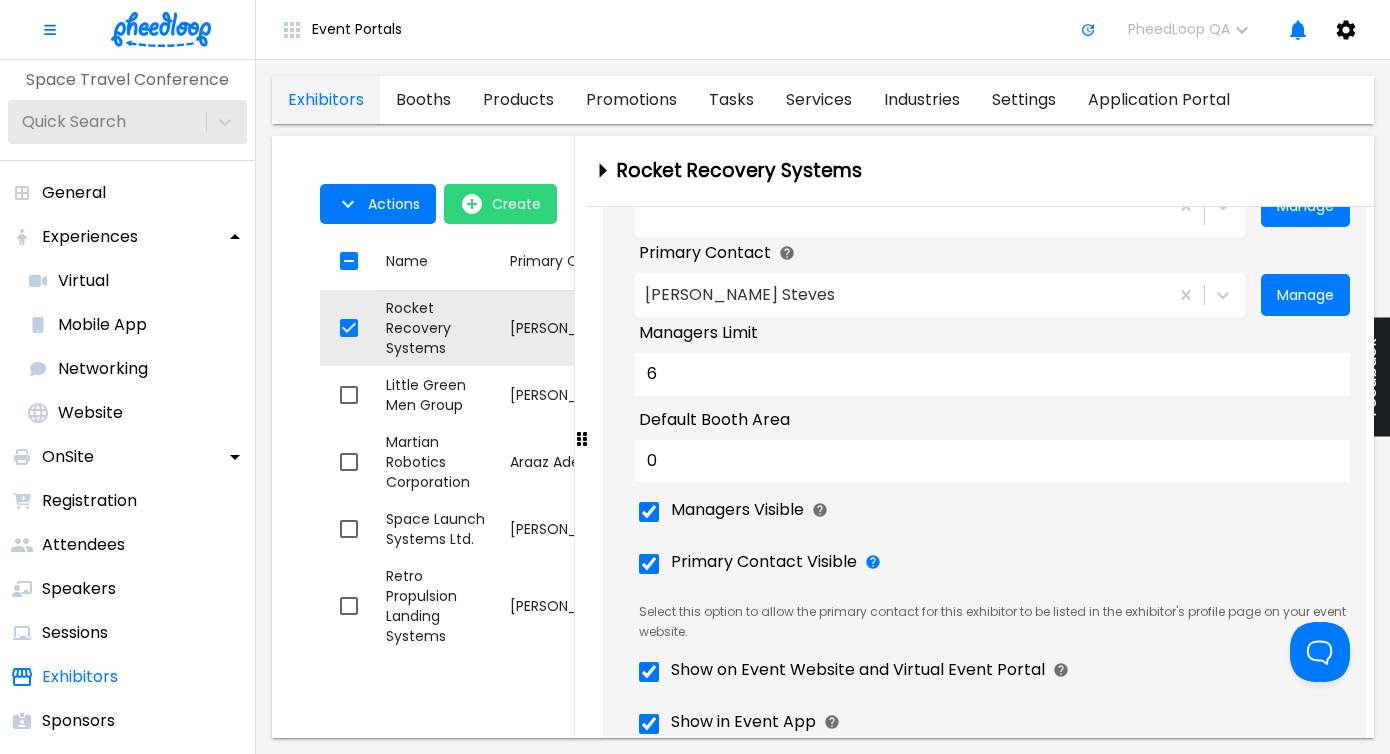 scroll, scrollTop: 1694, scrollLeft: 0, axis: vertical 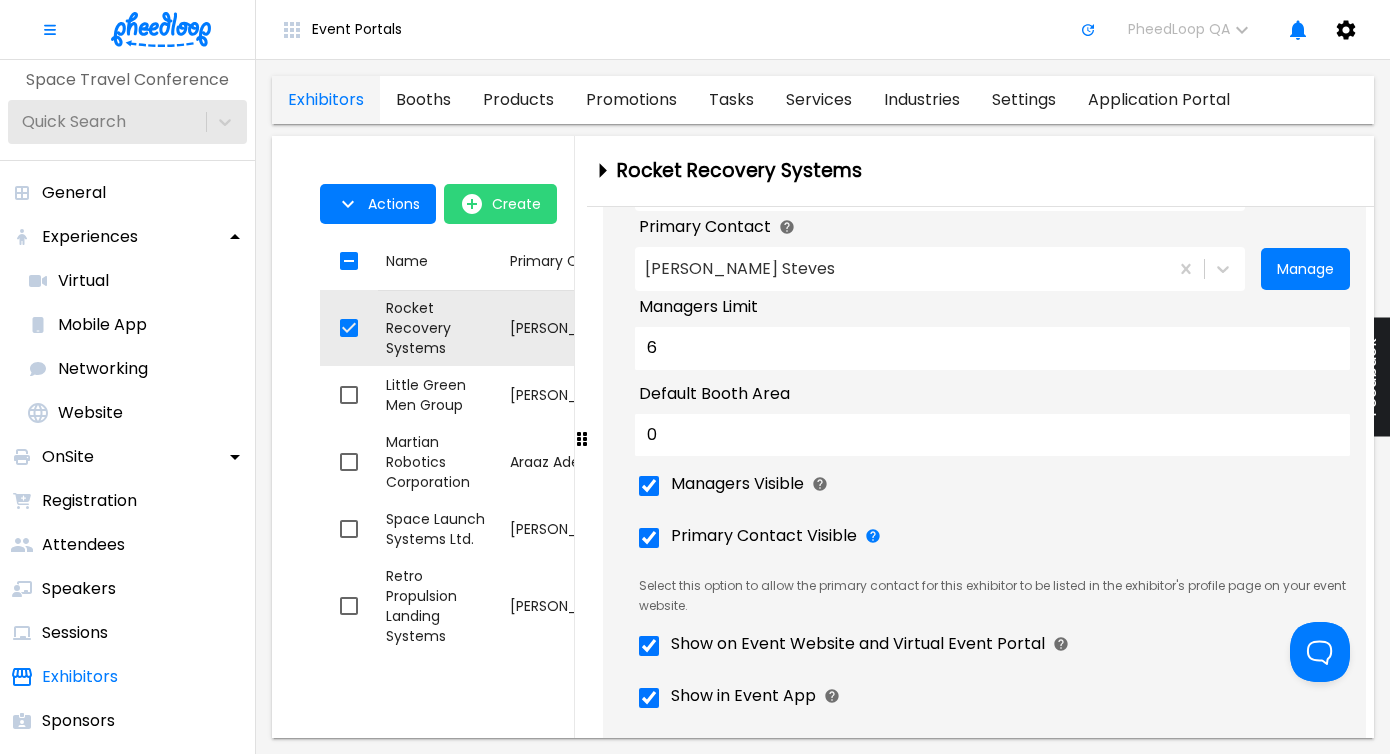 click 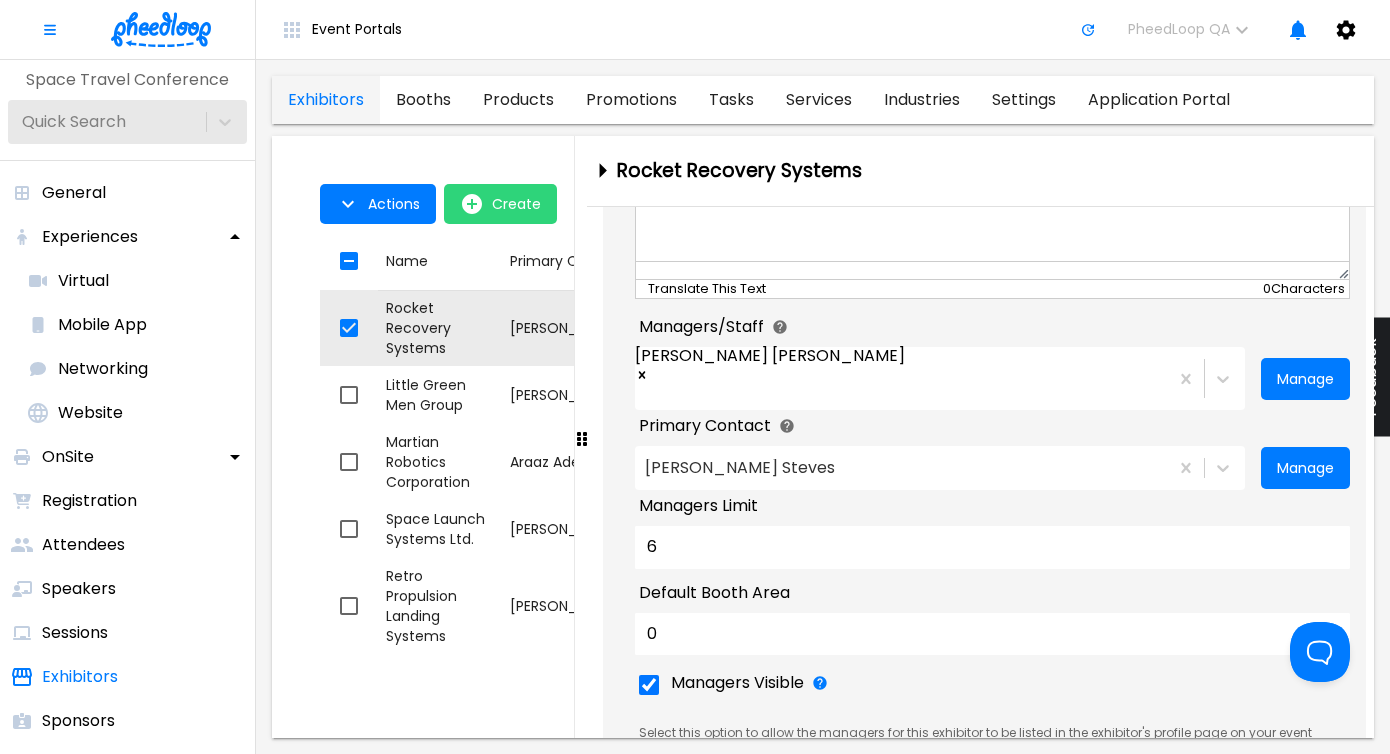 scroll, scrollTop: 1508, scrollLeft: 0, axis: vertical 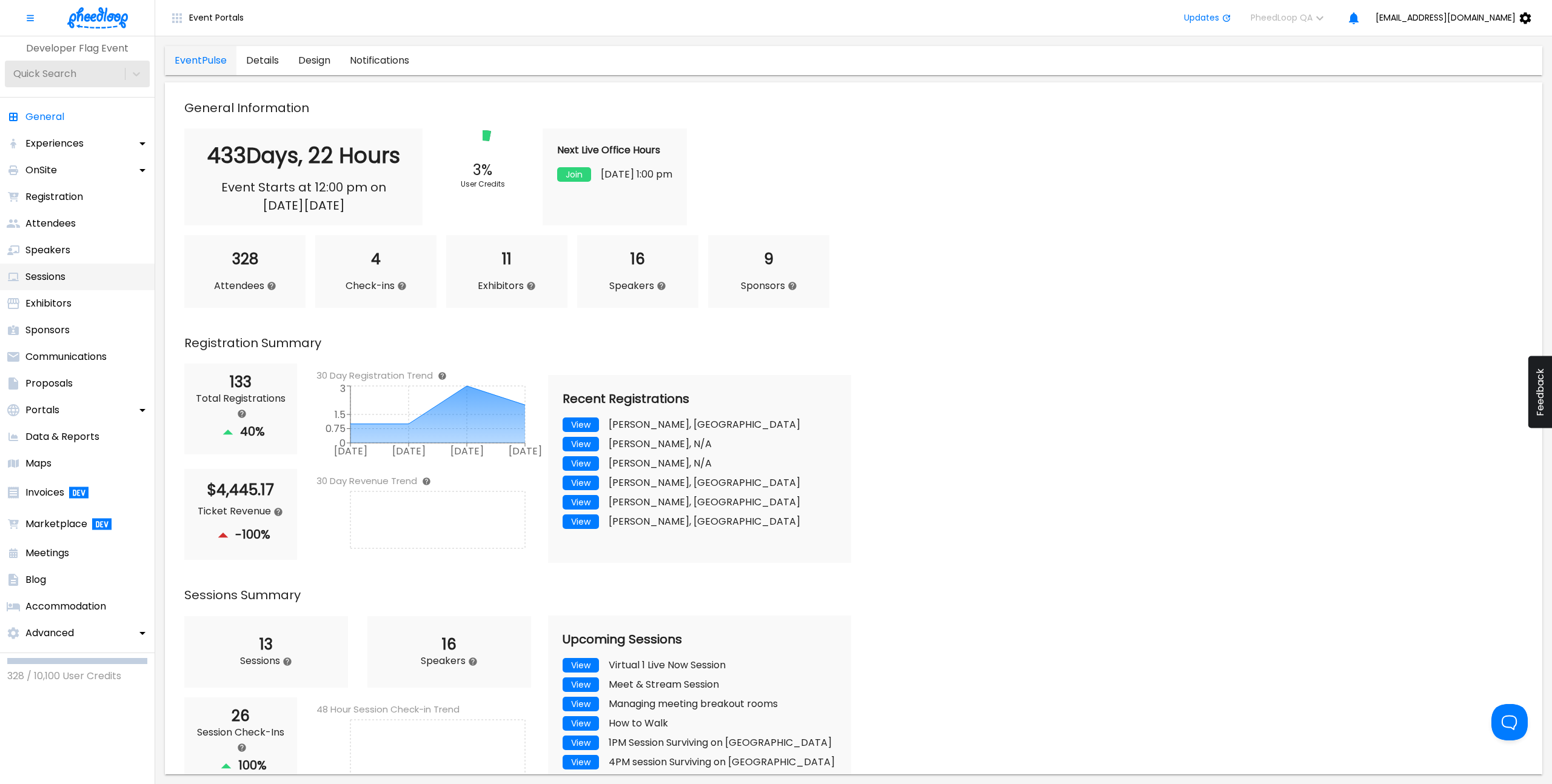 click on "Sessions" at bounding box center (77, 277) 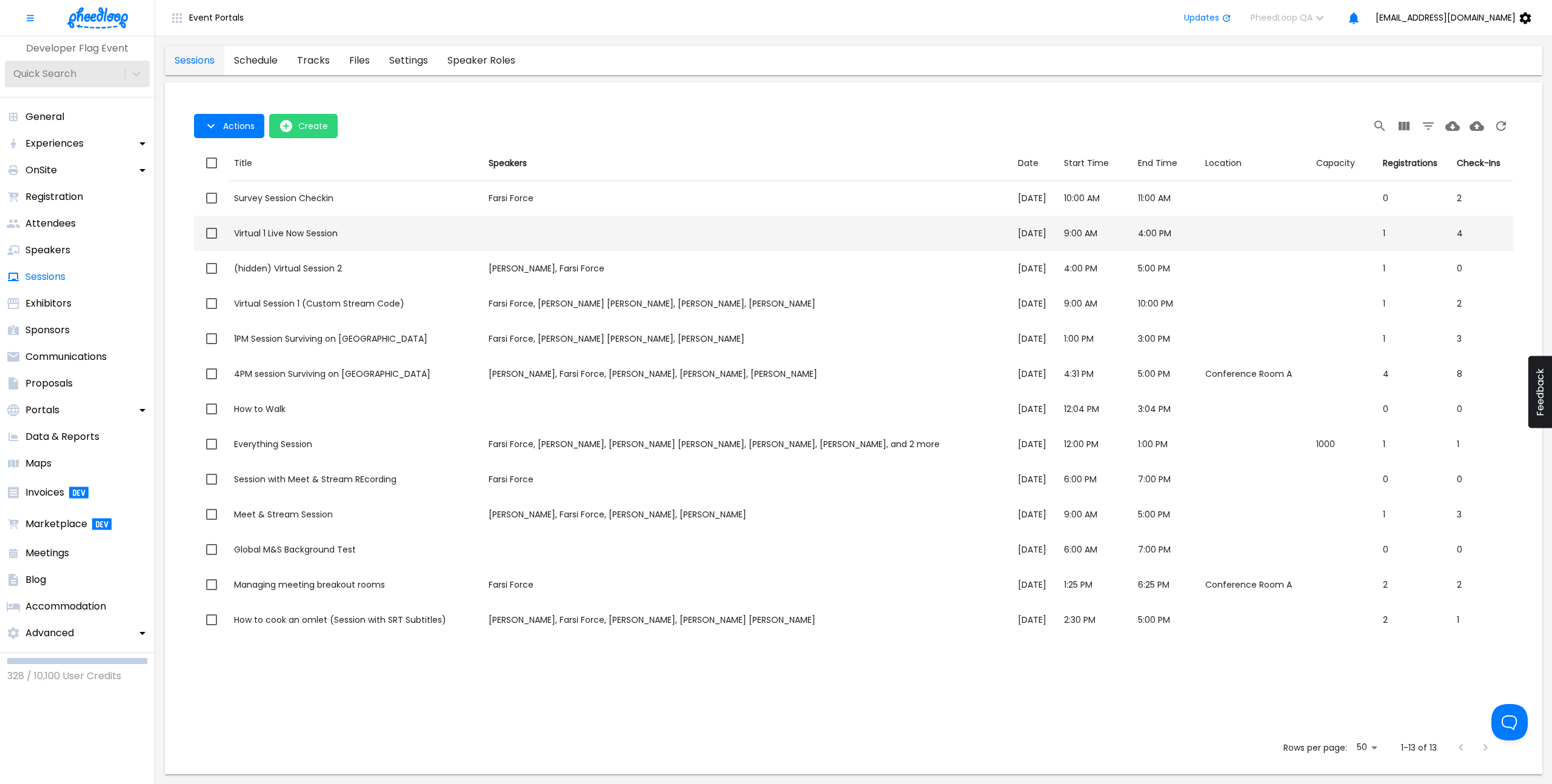click on "Title Virtual 1 Live Now Session" at bounding box center (356, 233) 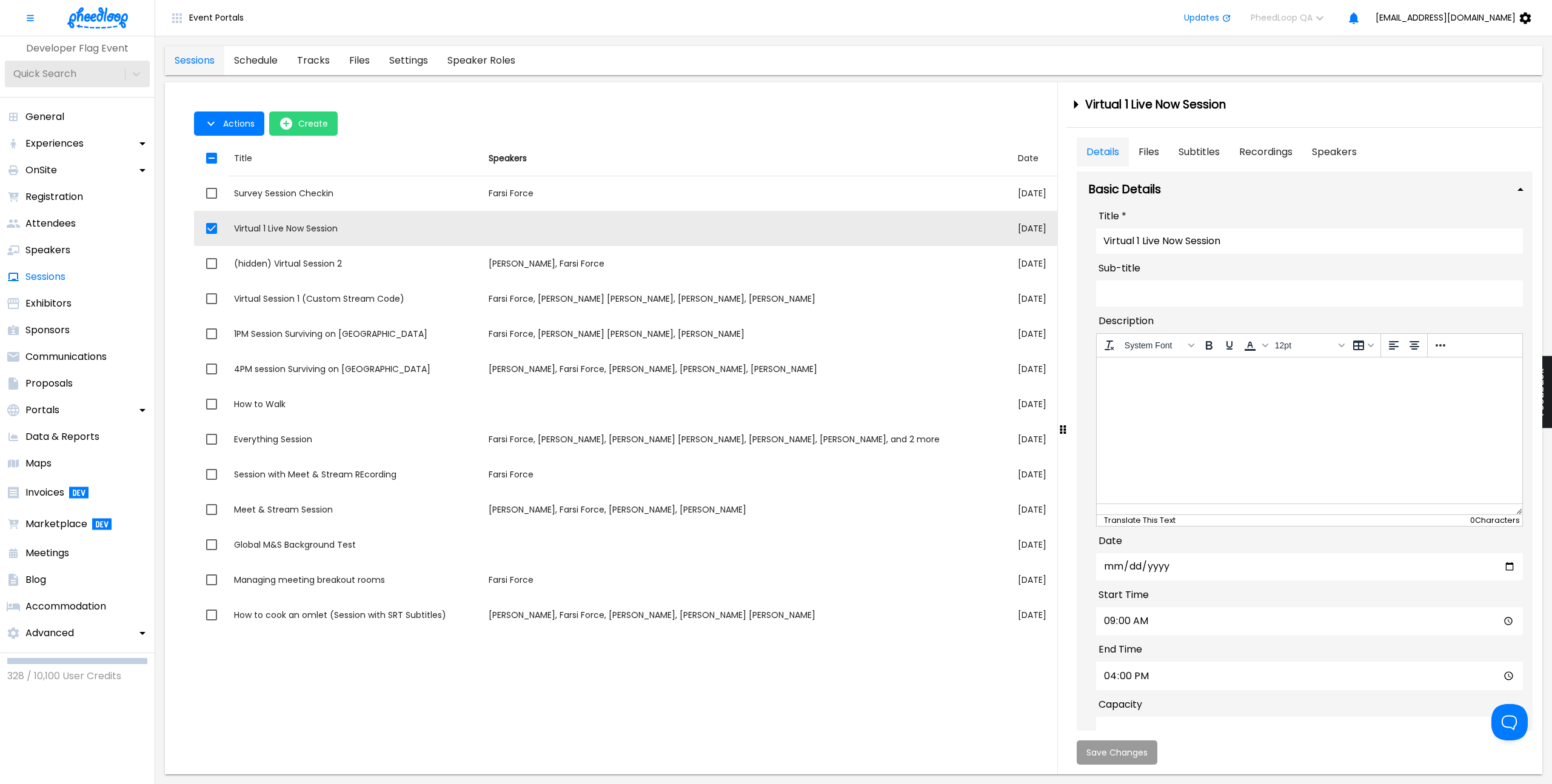 scroll, scrollTop: 0, scrollLeft: 0, axis: both 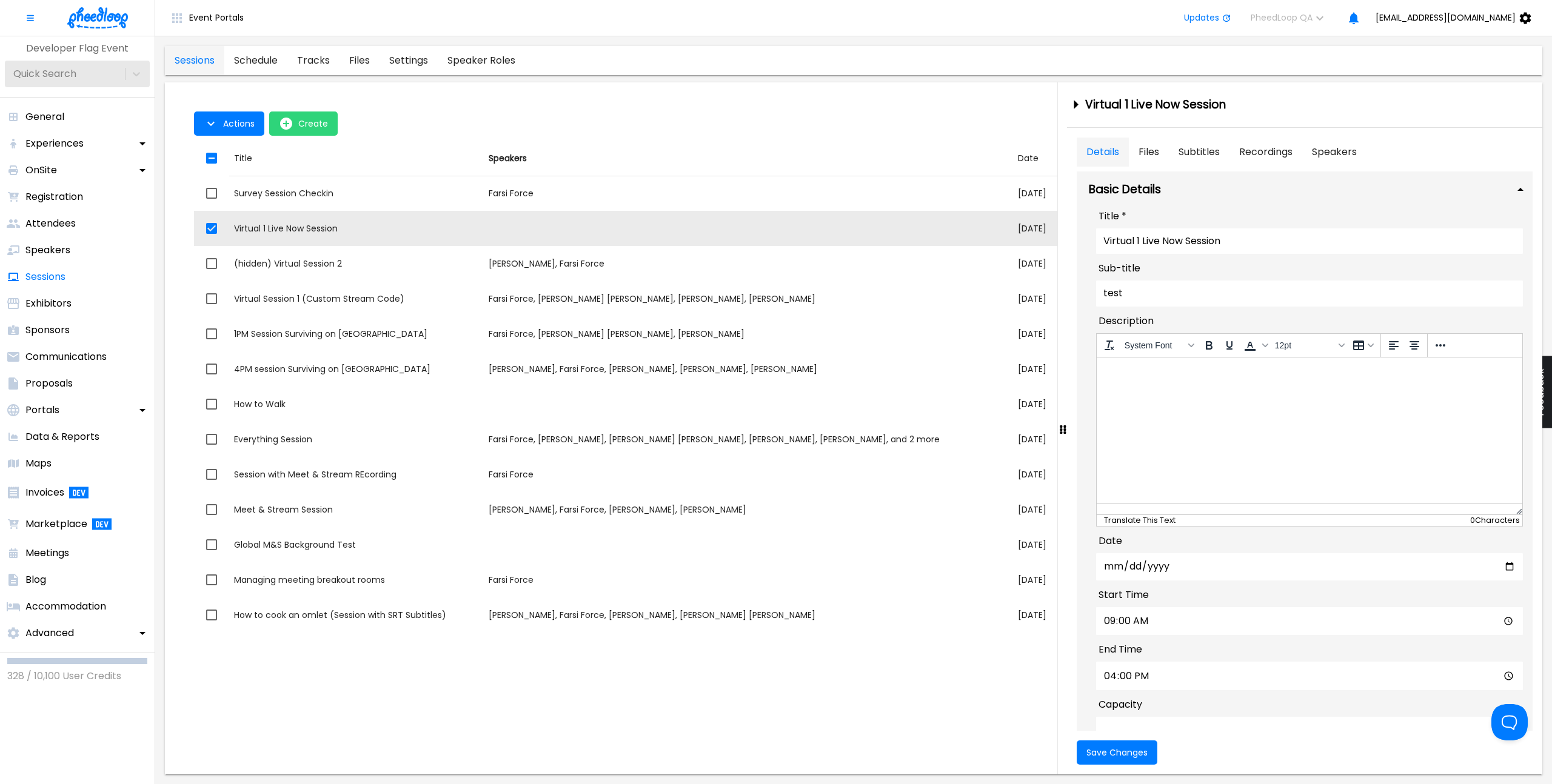 type on "test" 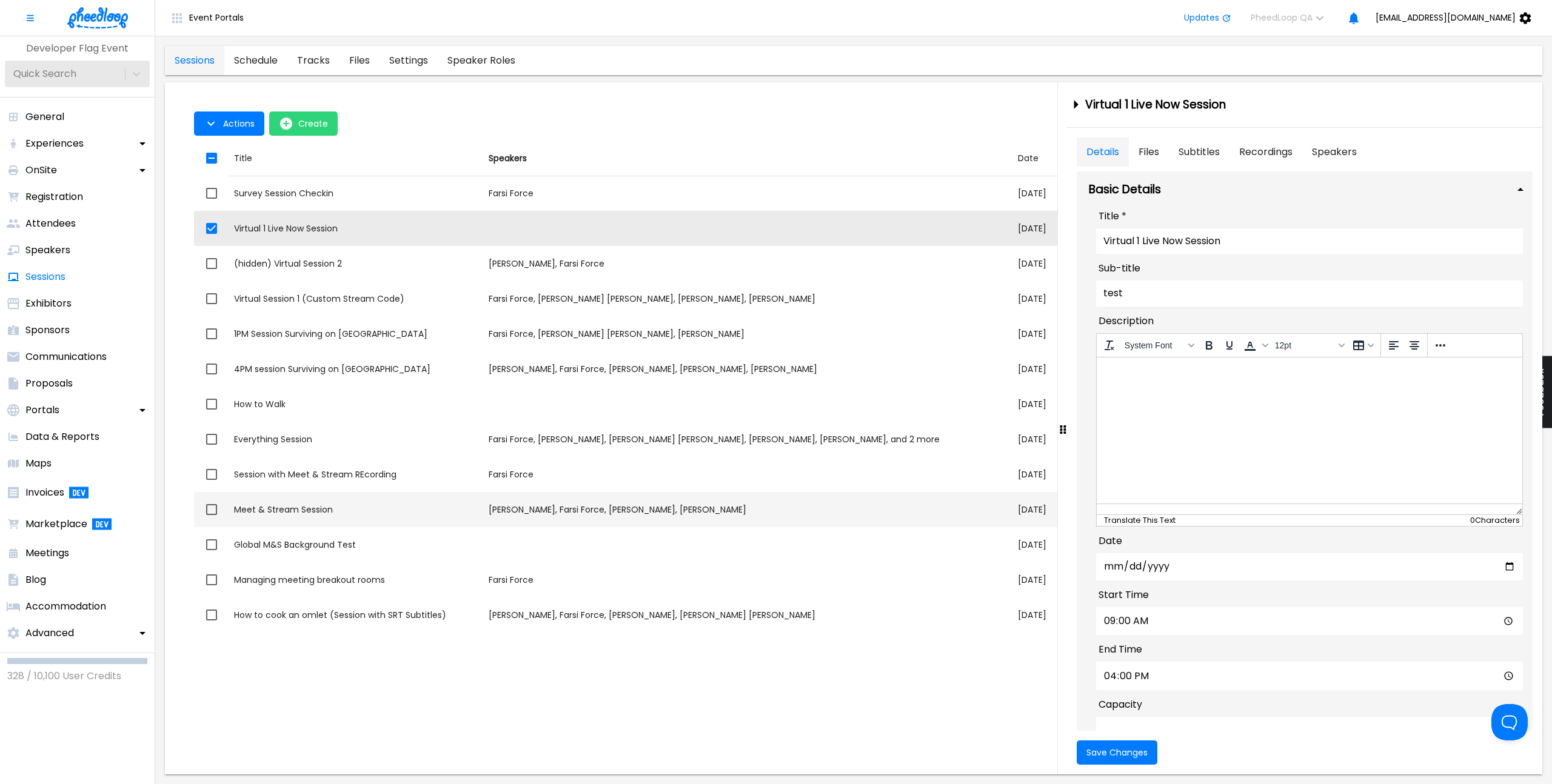 click on "Speakers Bryan Coffer, Farsi Force, Geo Gosj, Jamie Jones" at bounding box center [748, 510] 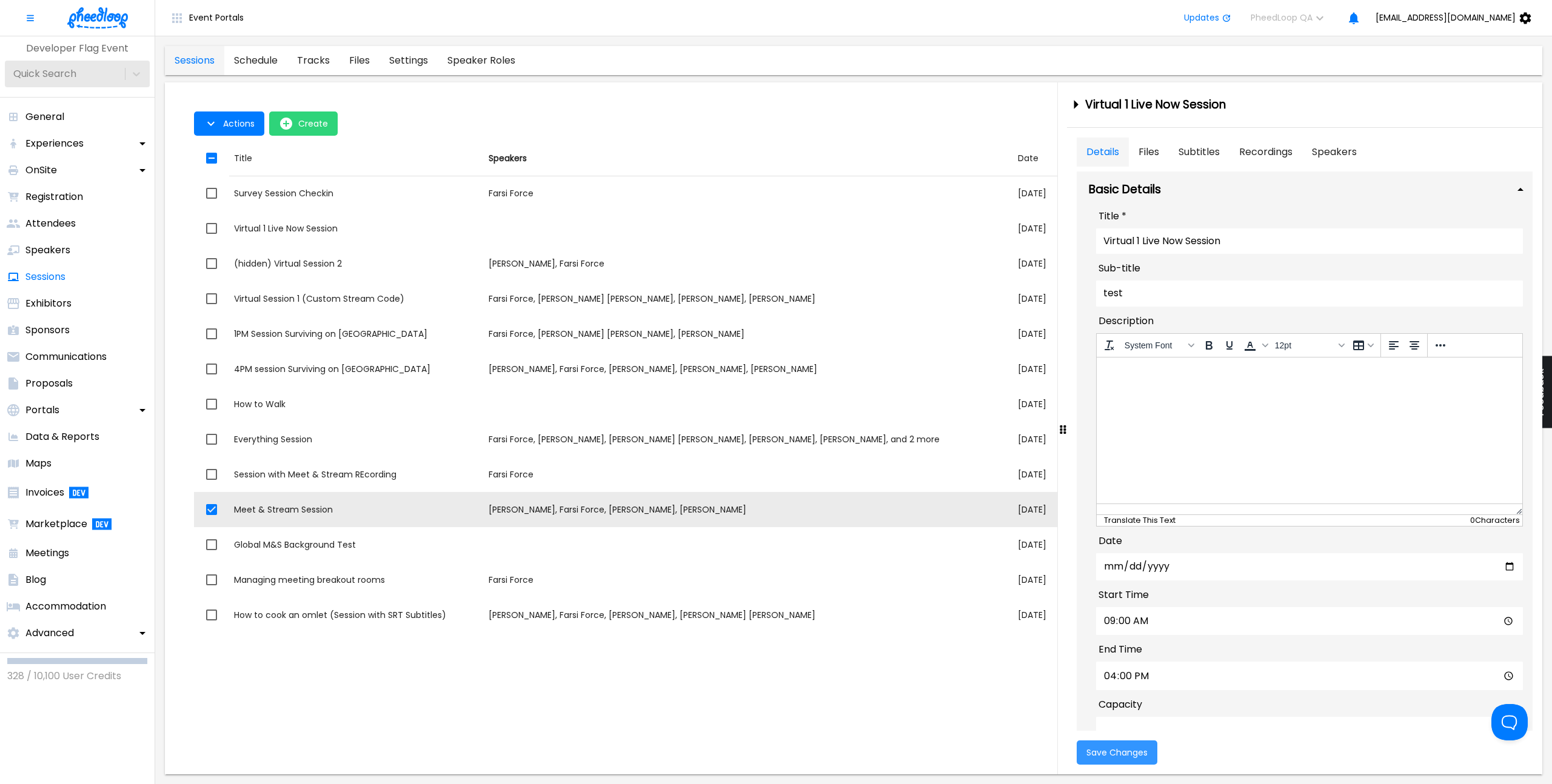 click on "Save Changes" at bounding box center [1117, 752] 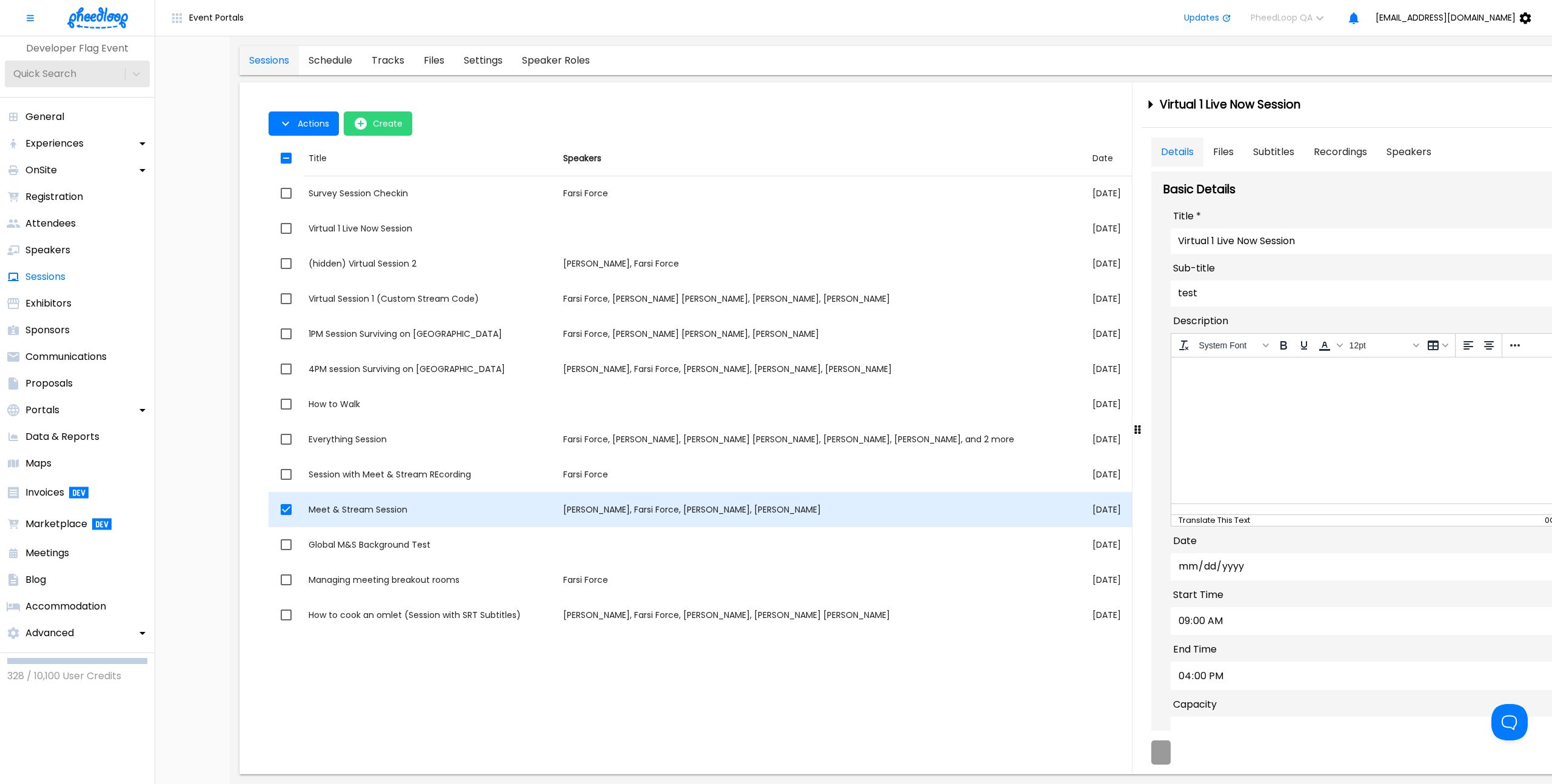 type on "09:00" 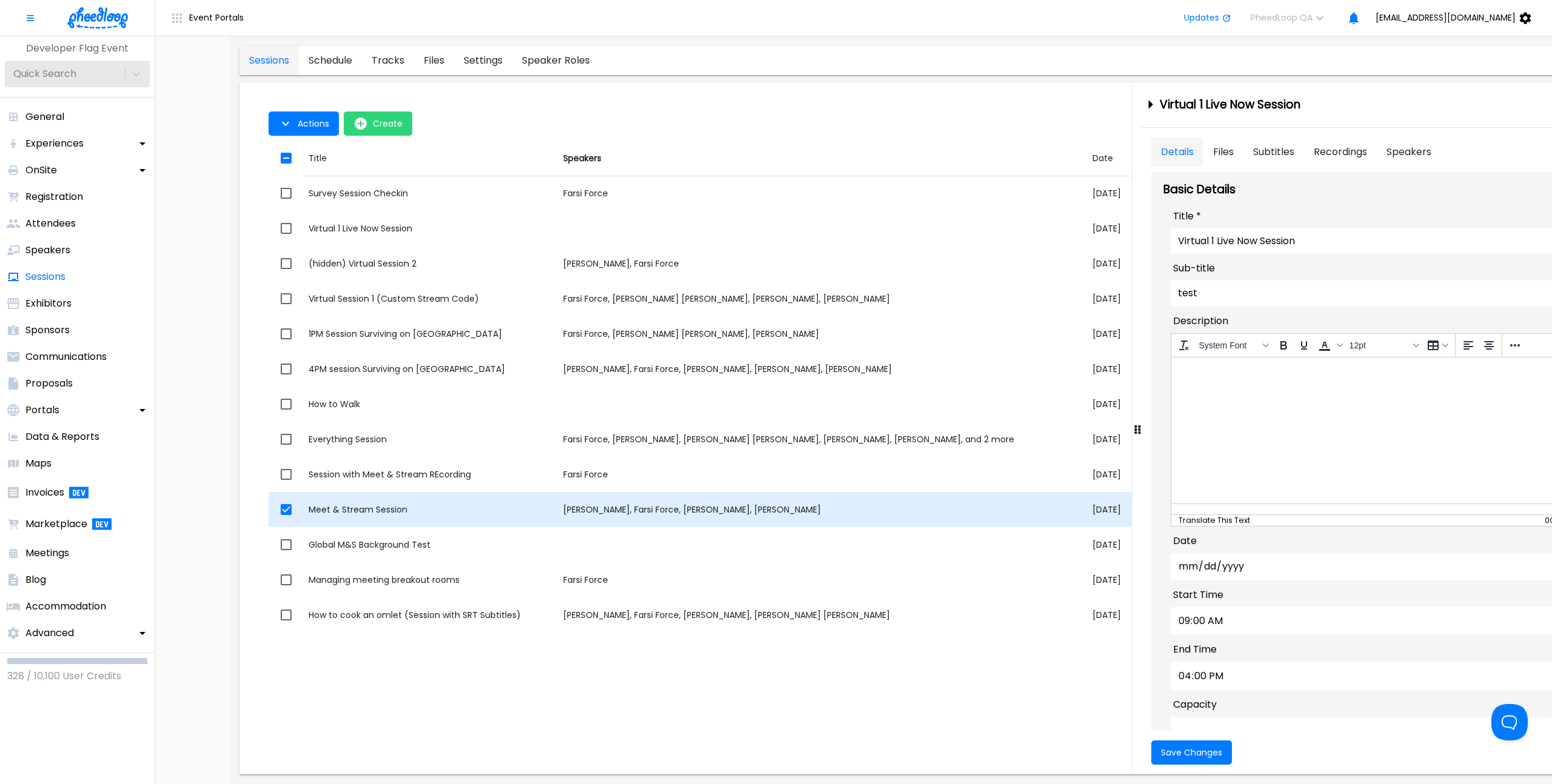 click on "Speakers Bryan Coffer, Farsi Force, Geo Gosj, Jamie Jones" at bounding box center [823, 510] 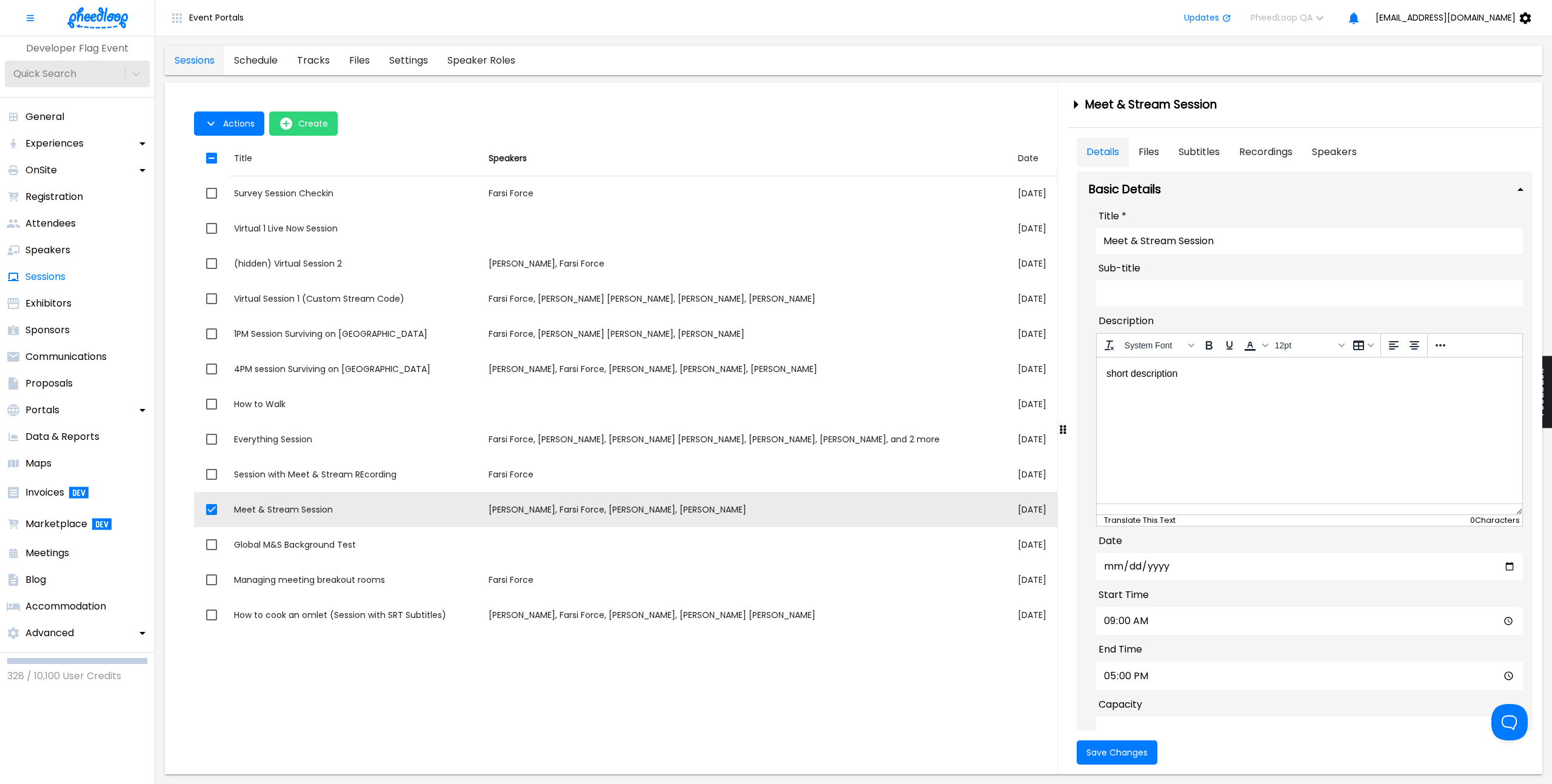 scroll, scrollTop: 0, scrollLeft: 0, axis: both 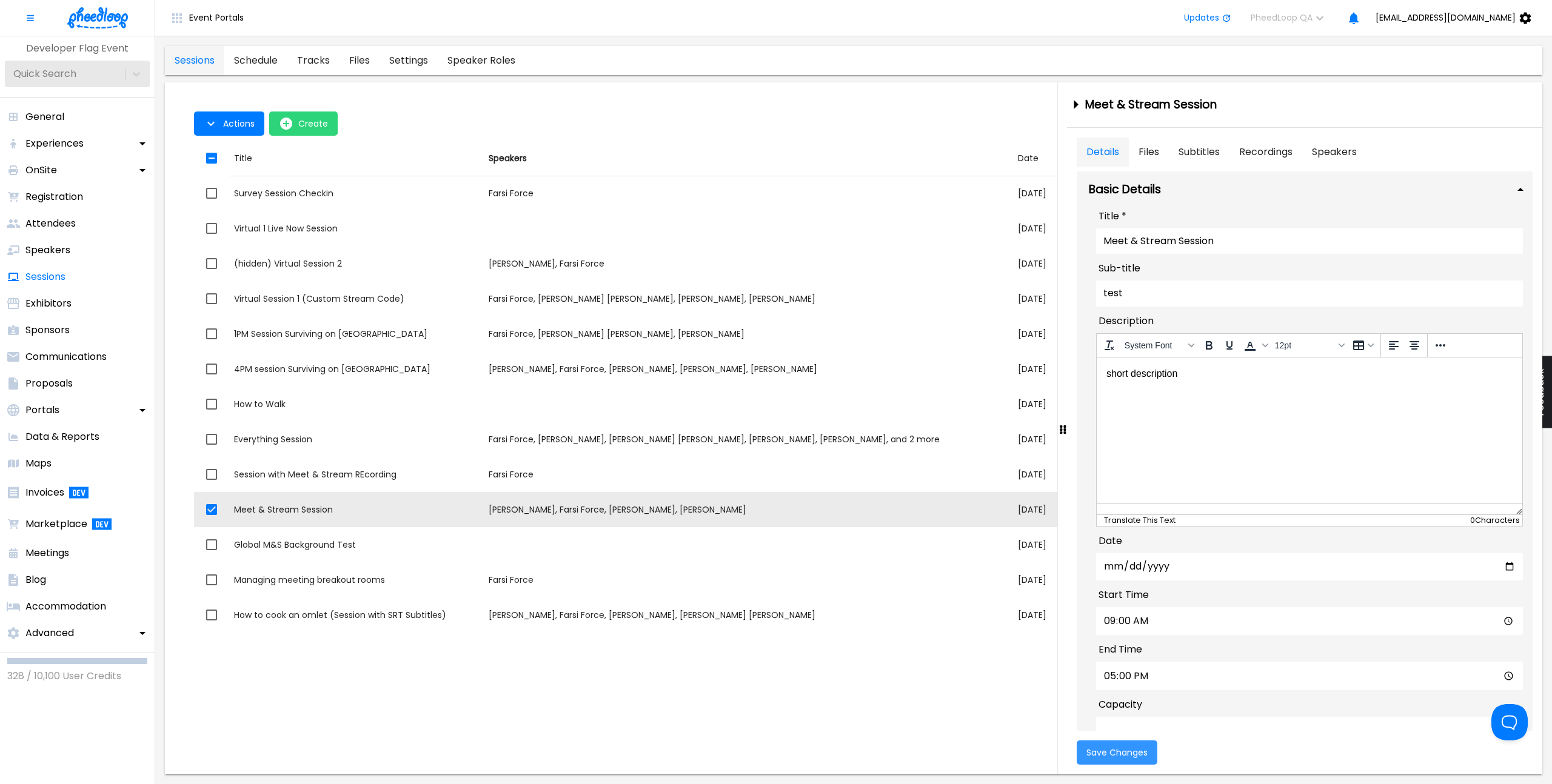 type on "test" 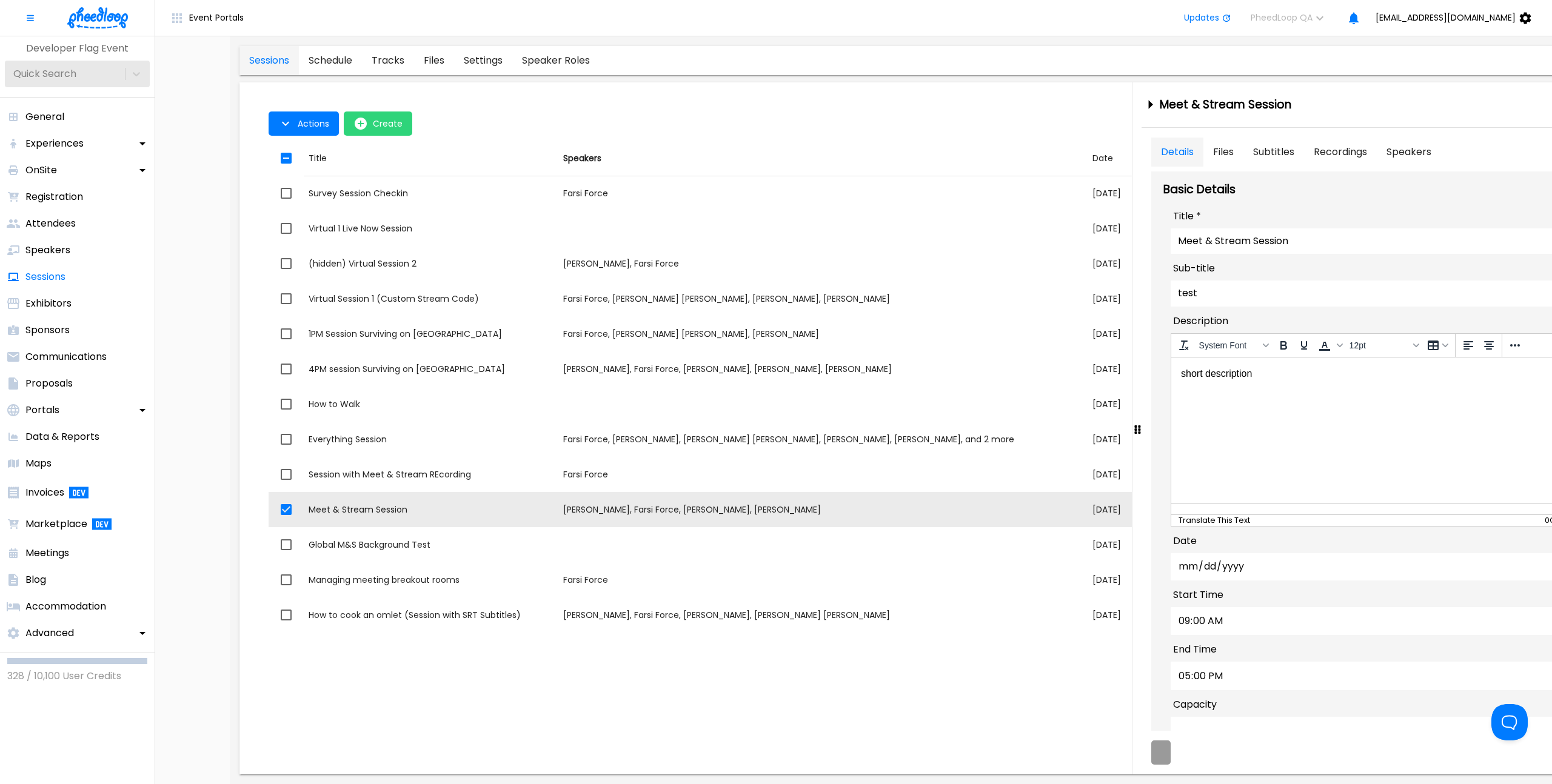 type on "09:00" 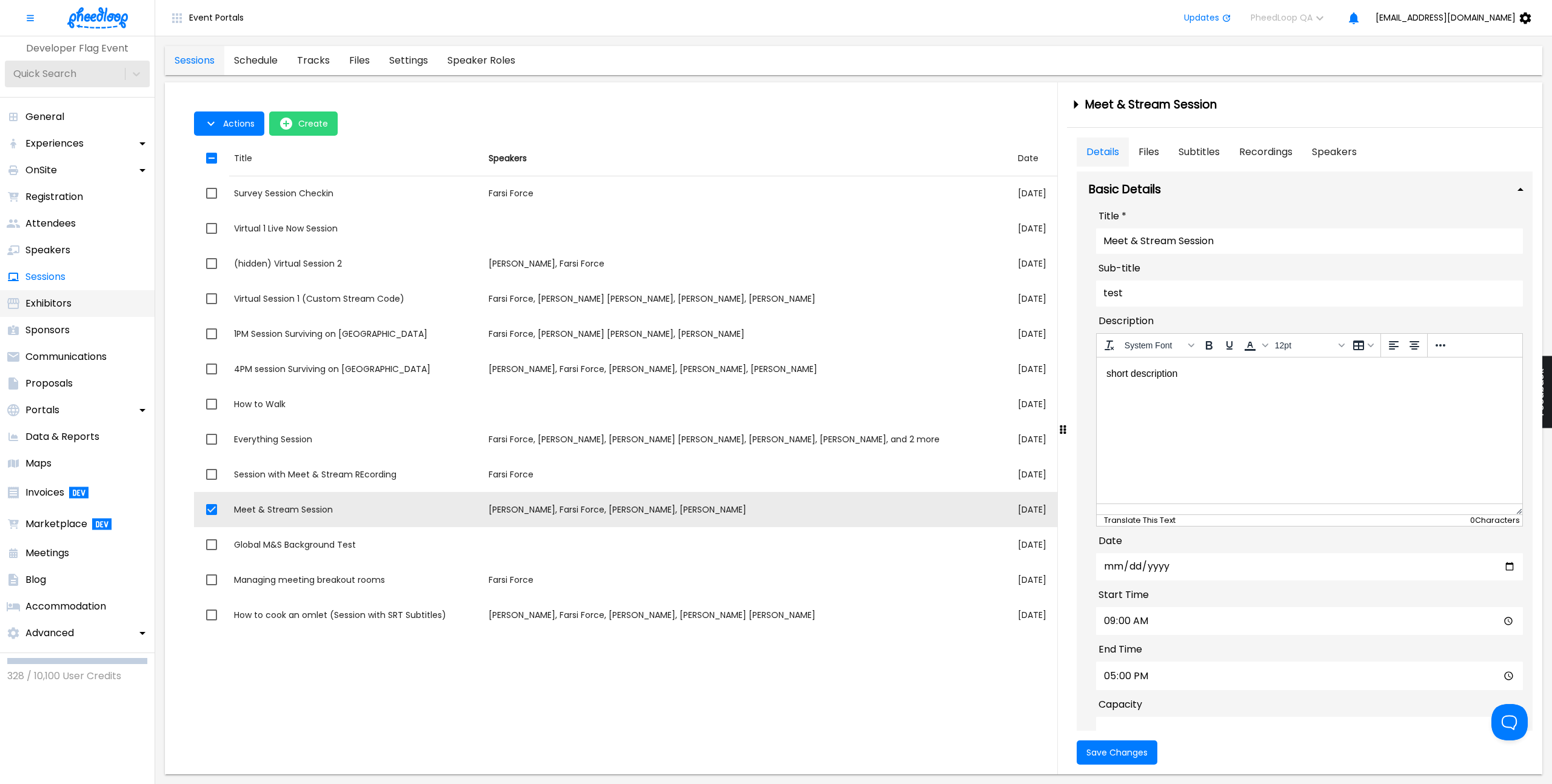 click on "Sponsors" at bounding box center (77, 330) 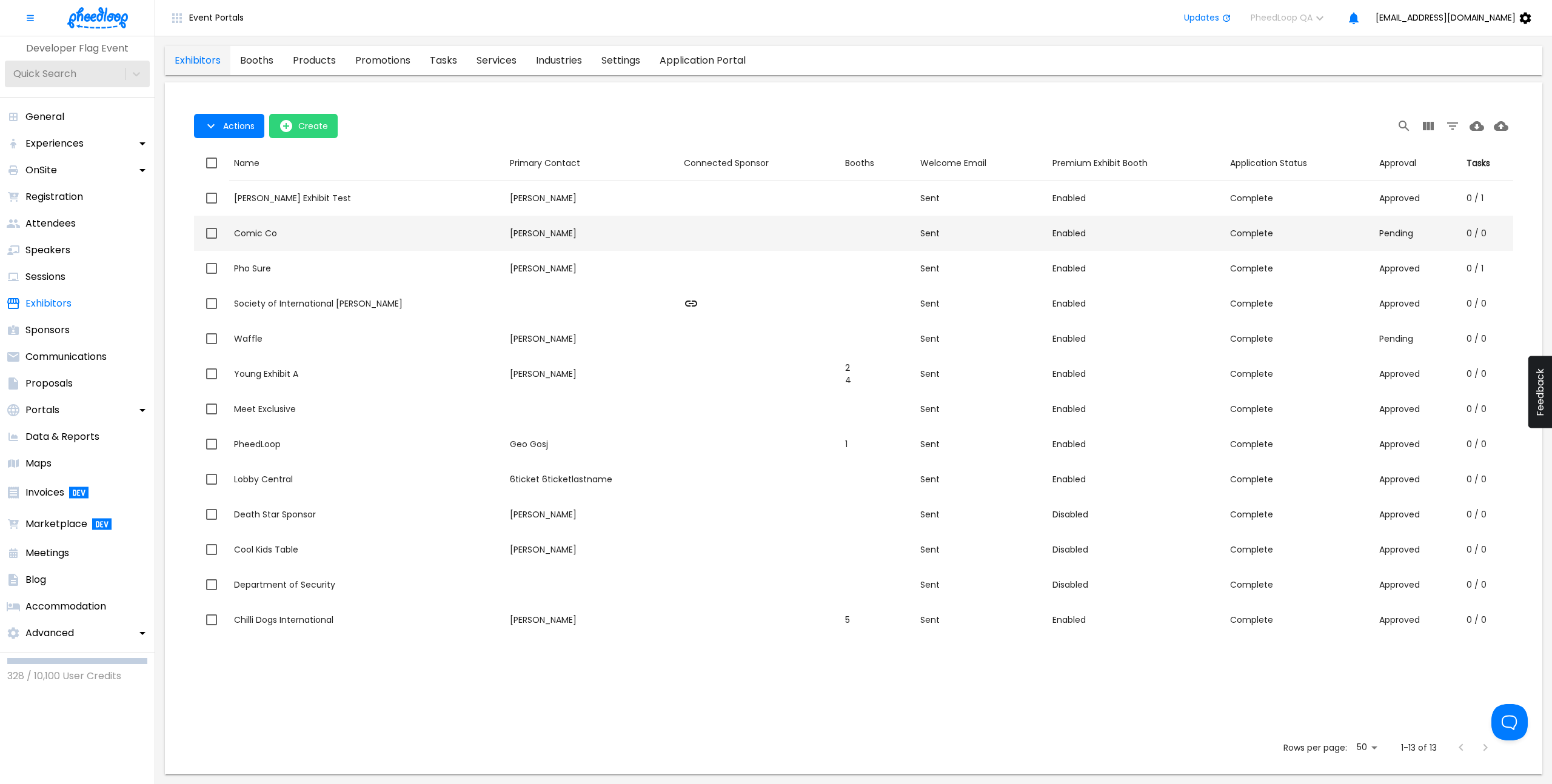 click on "Name Comic Co" at bounding box center (367, 233) 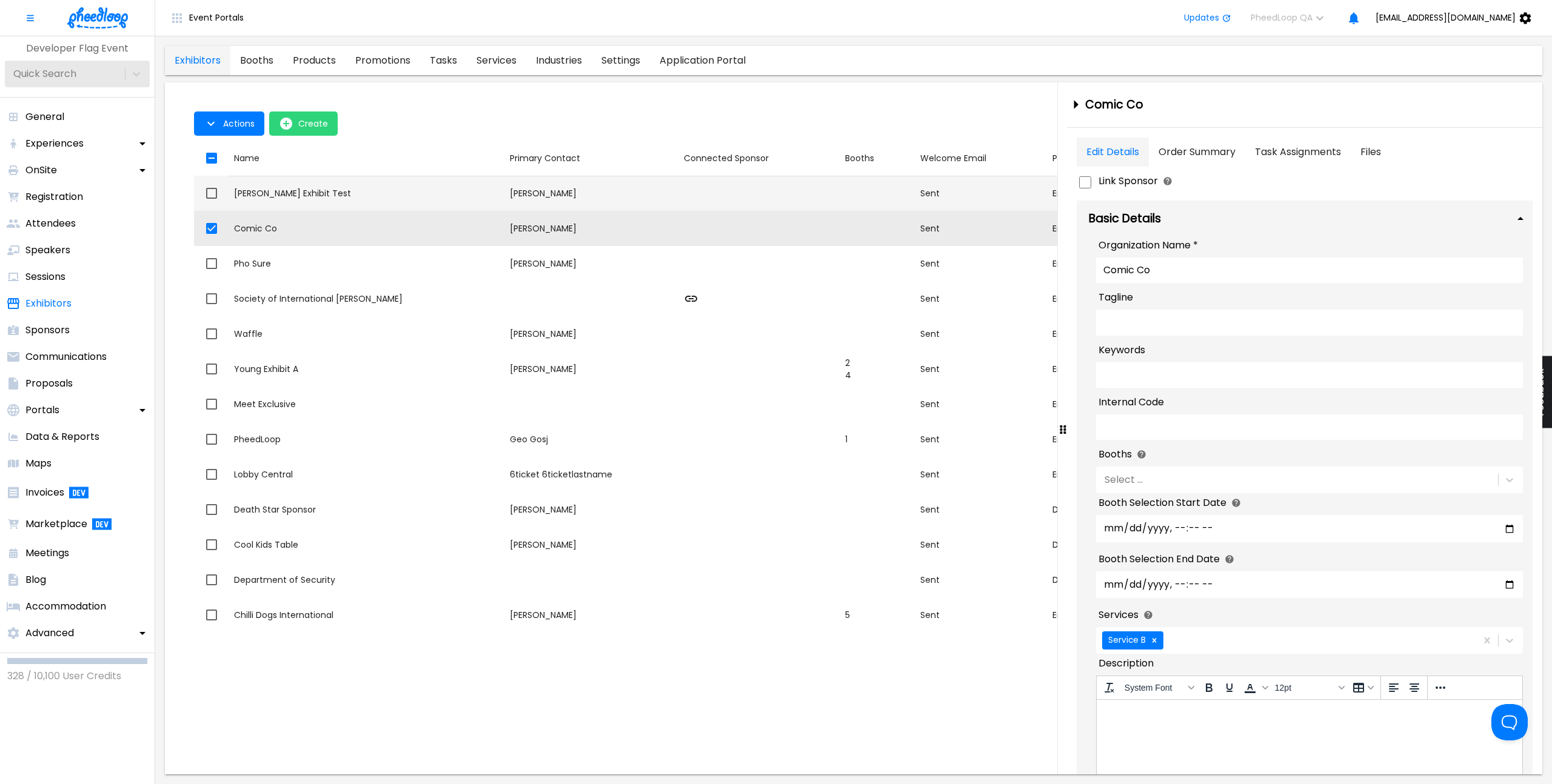 scroll, scrollTop: 0, scrollLeft: 0, axis: both 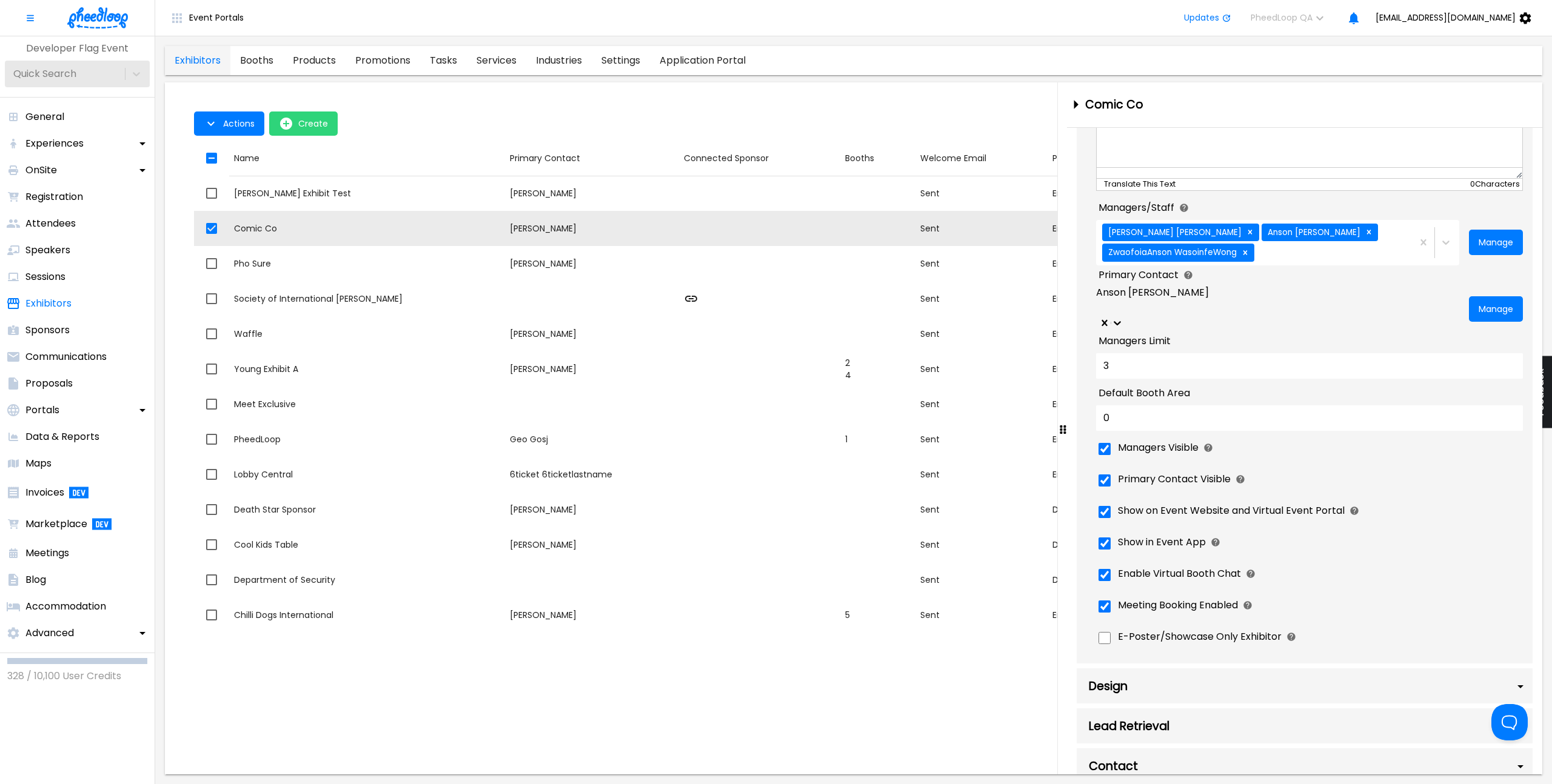 click at bounding box center [1099, 306] 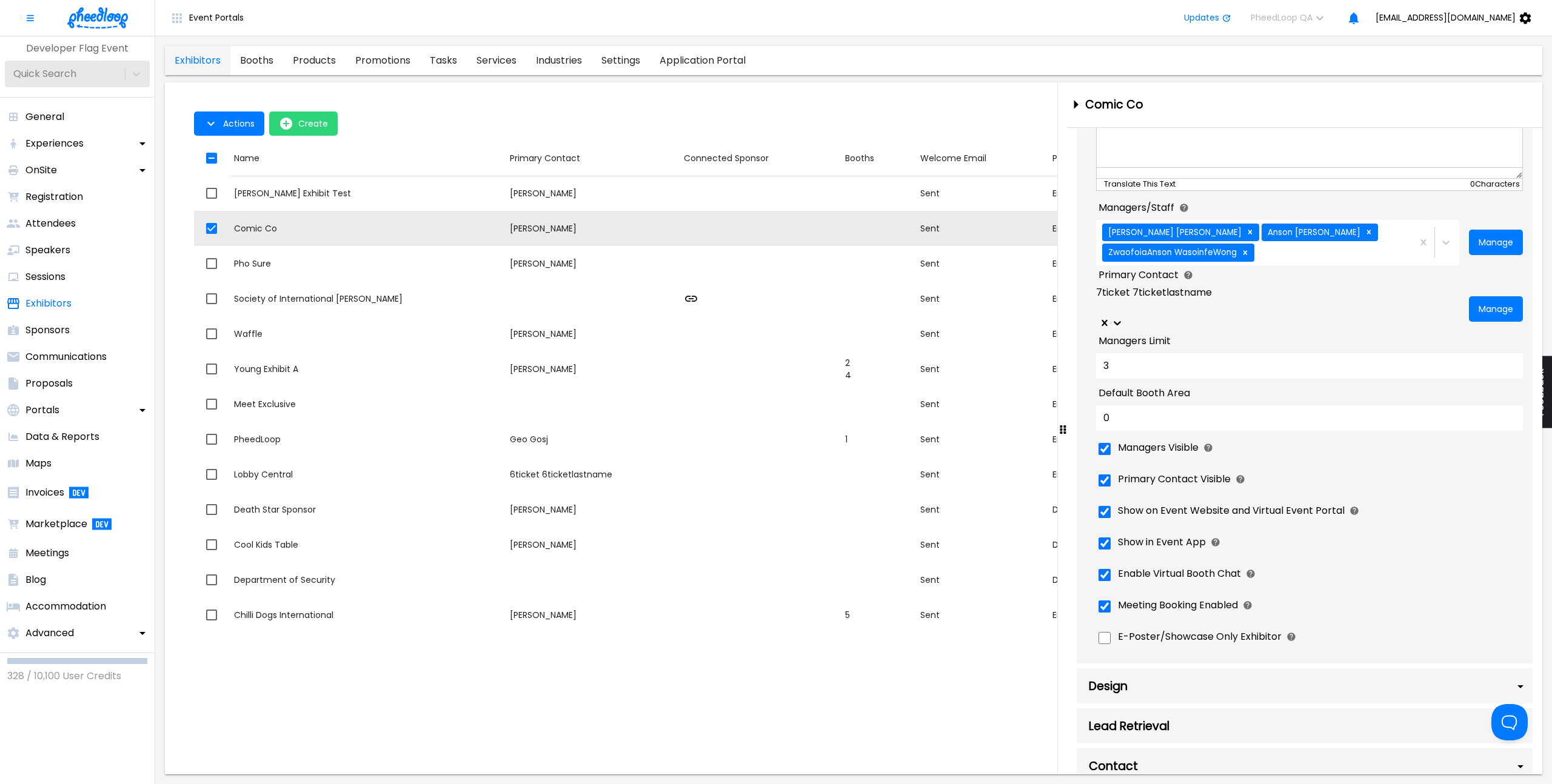 scroll, scrollTop: 1025, scrollLeft: 0, axis: vertical 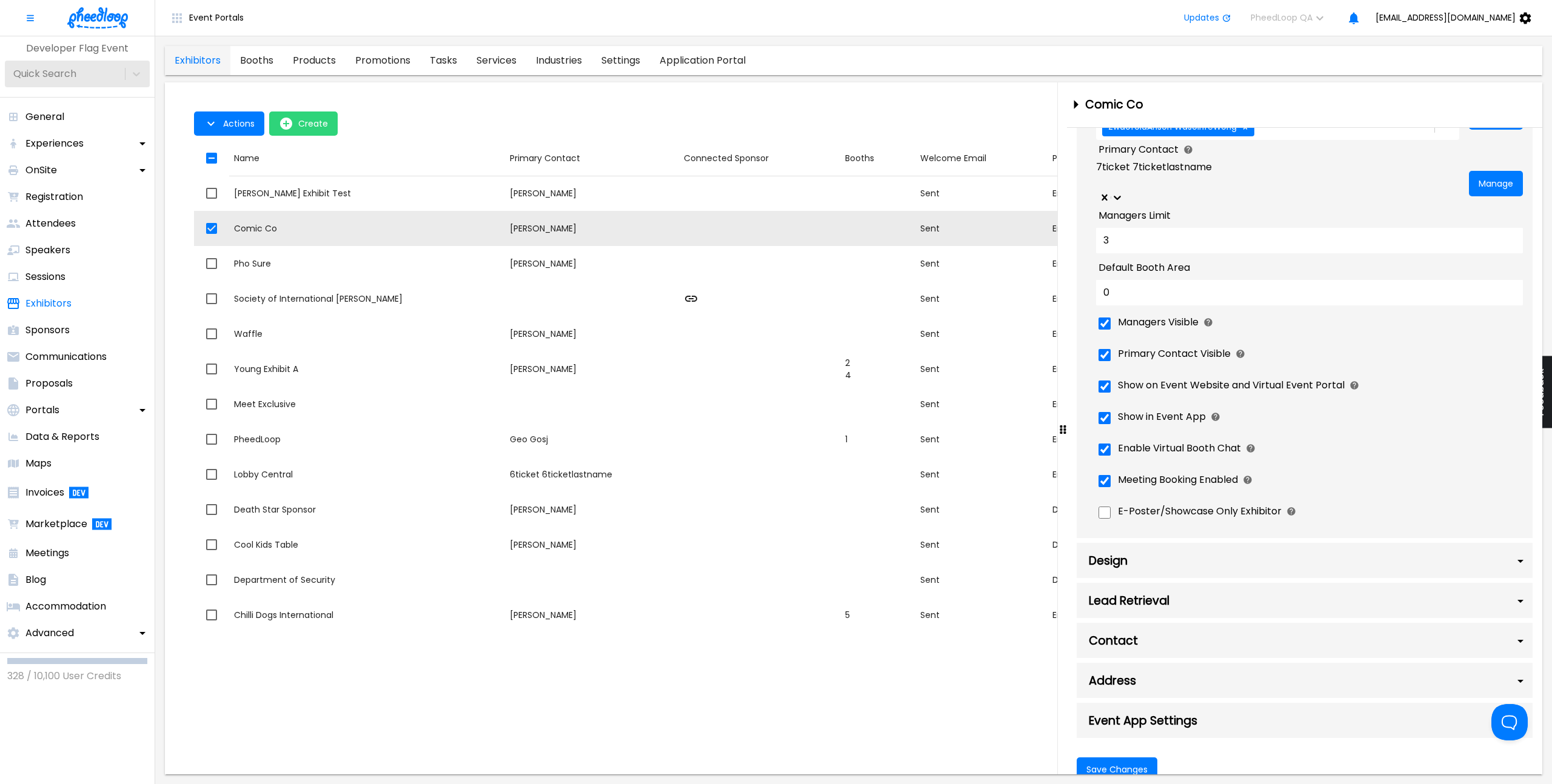 click on "Save Changes" at bounding box center [1305, 769] 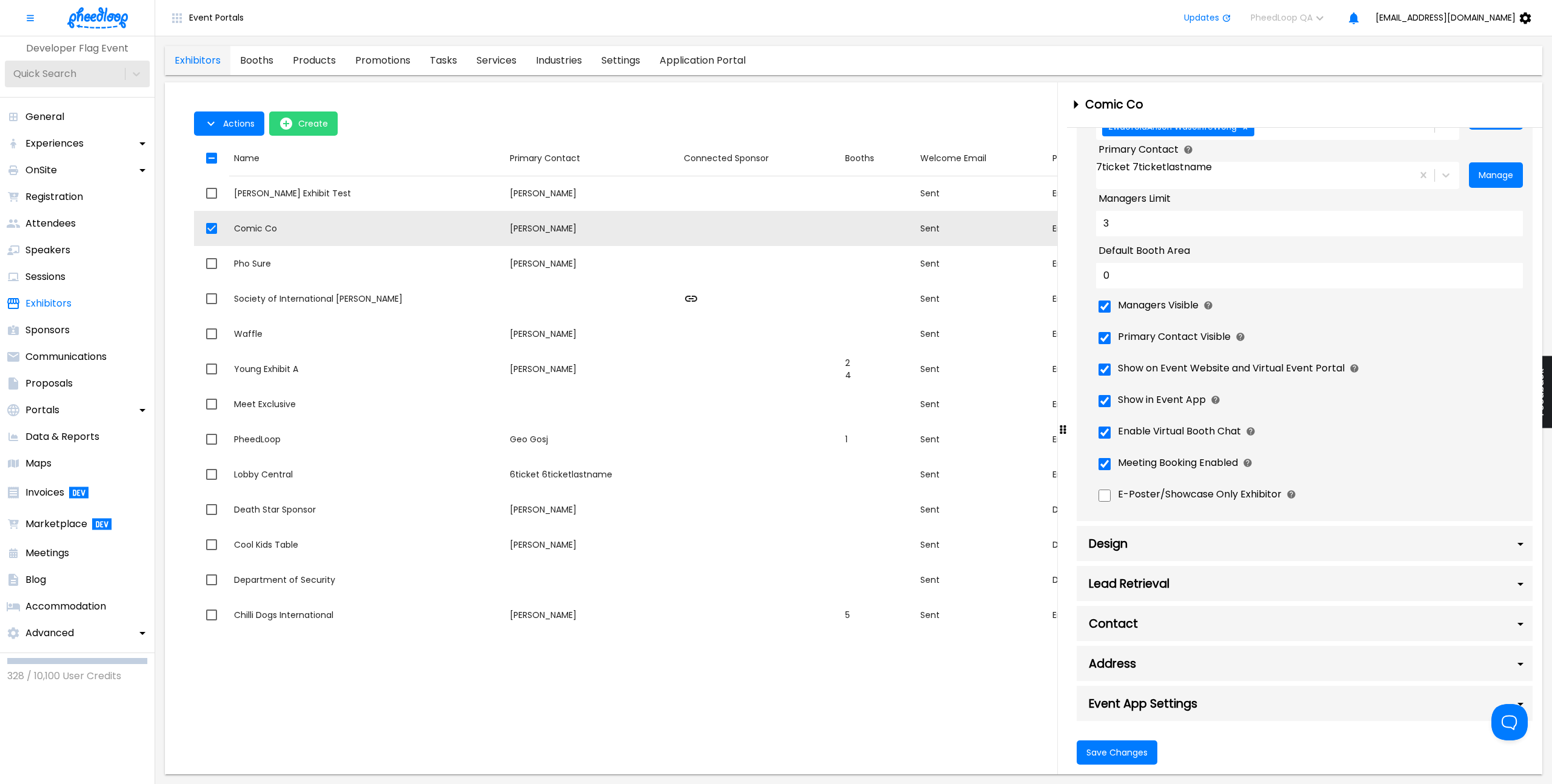 drag, startPoint x: 1139, startPoint y: 759, endPoint x: 1160, endPoint y: 761, distance: 21.095023 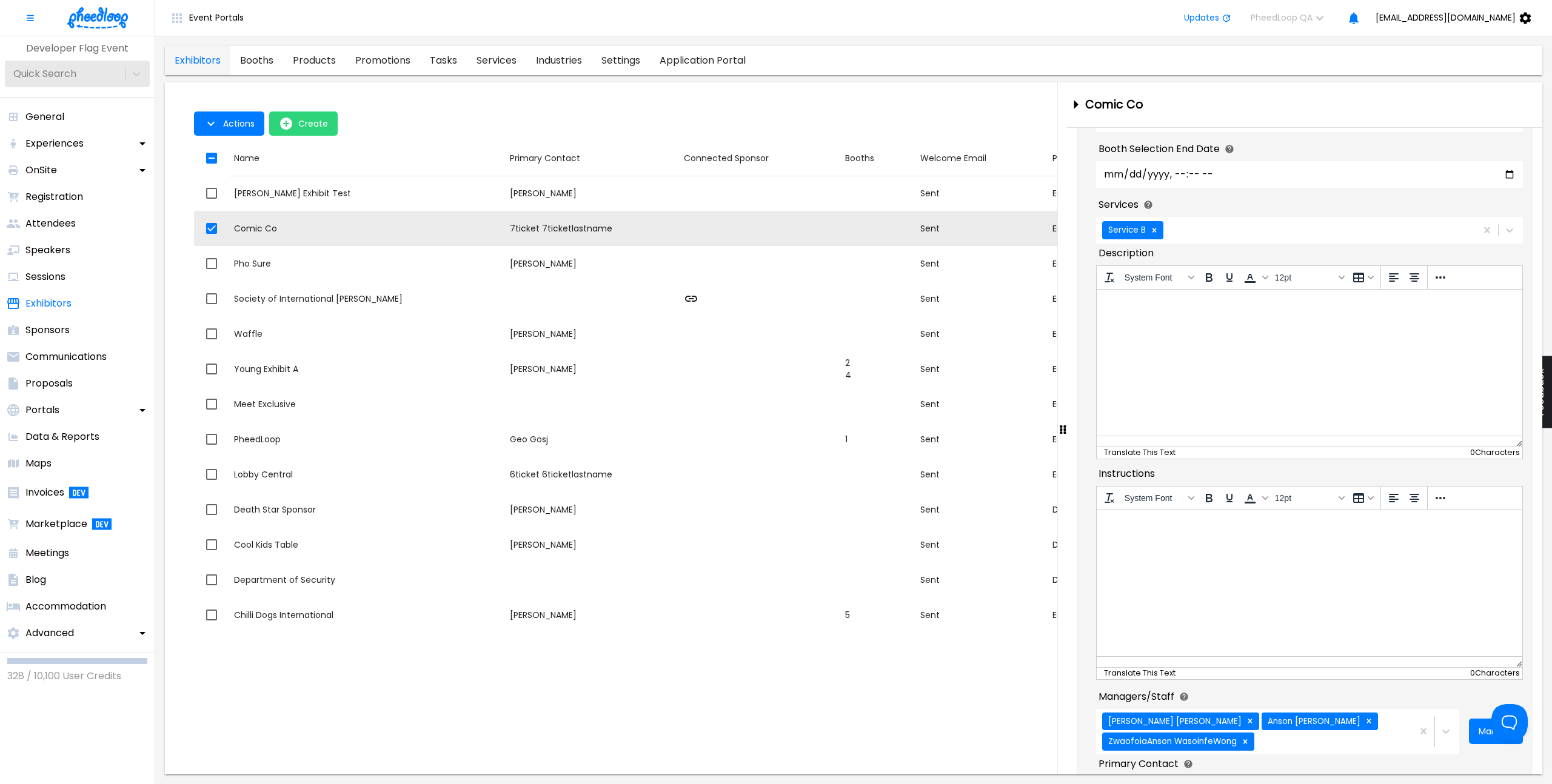 scroll, scrollTop: 1025, scrollLeft: 0, axis: vertical 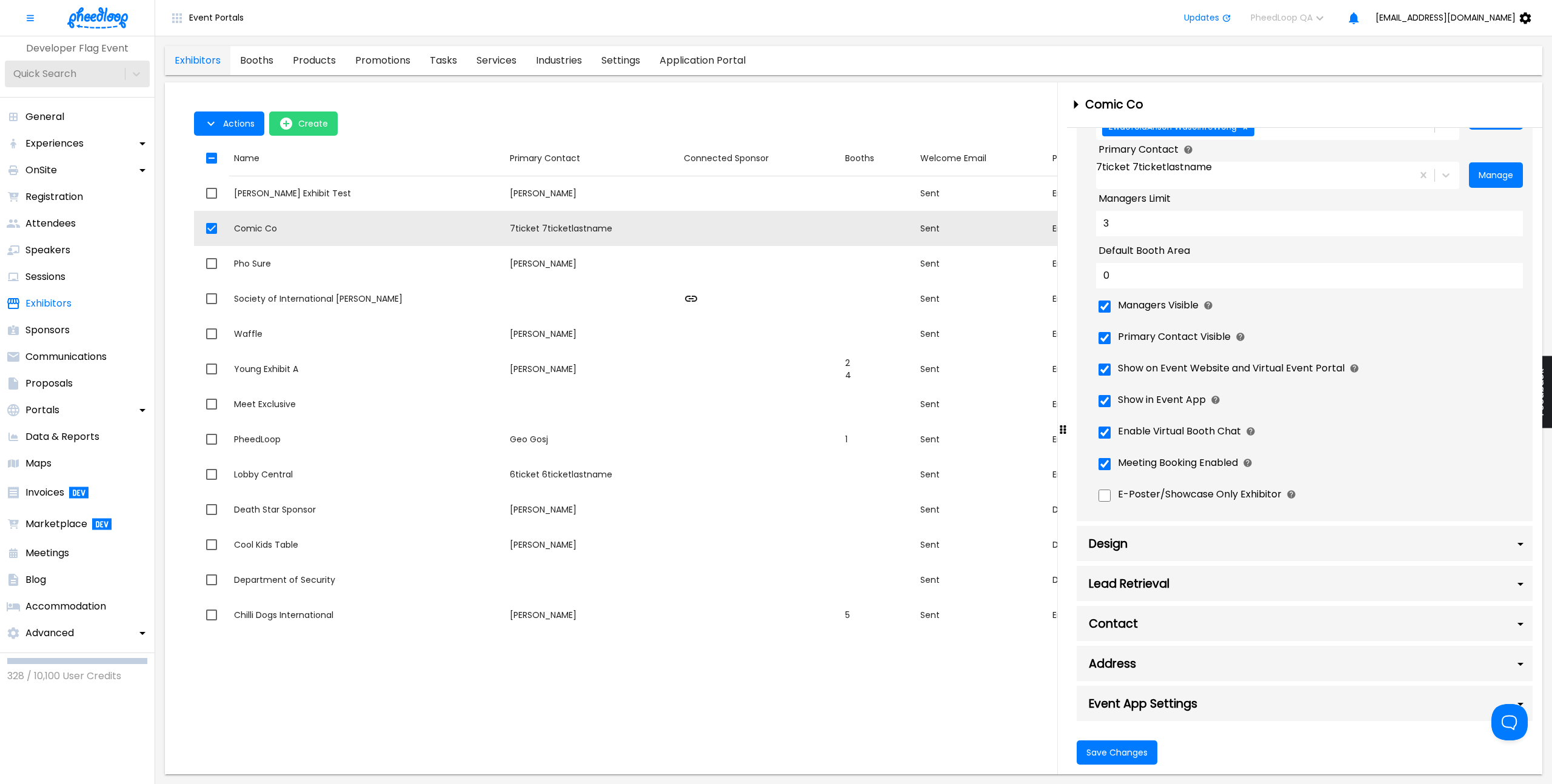 click on "Event App Settings" at bounding box center (1305, 703) 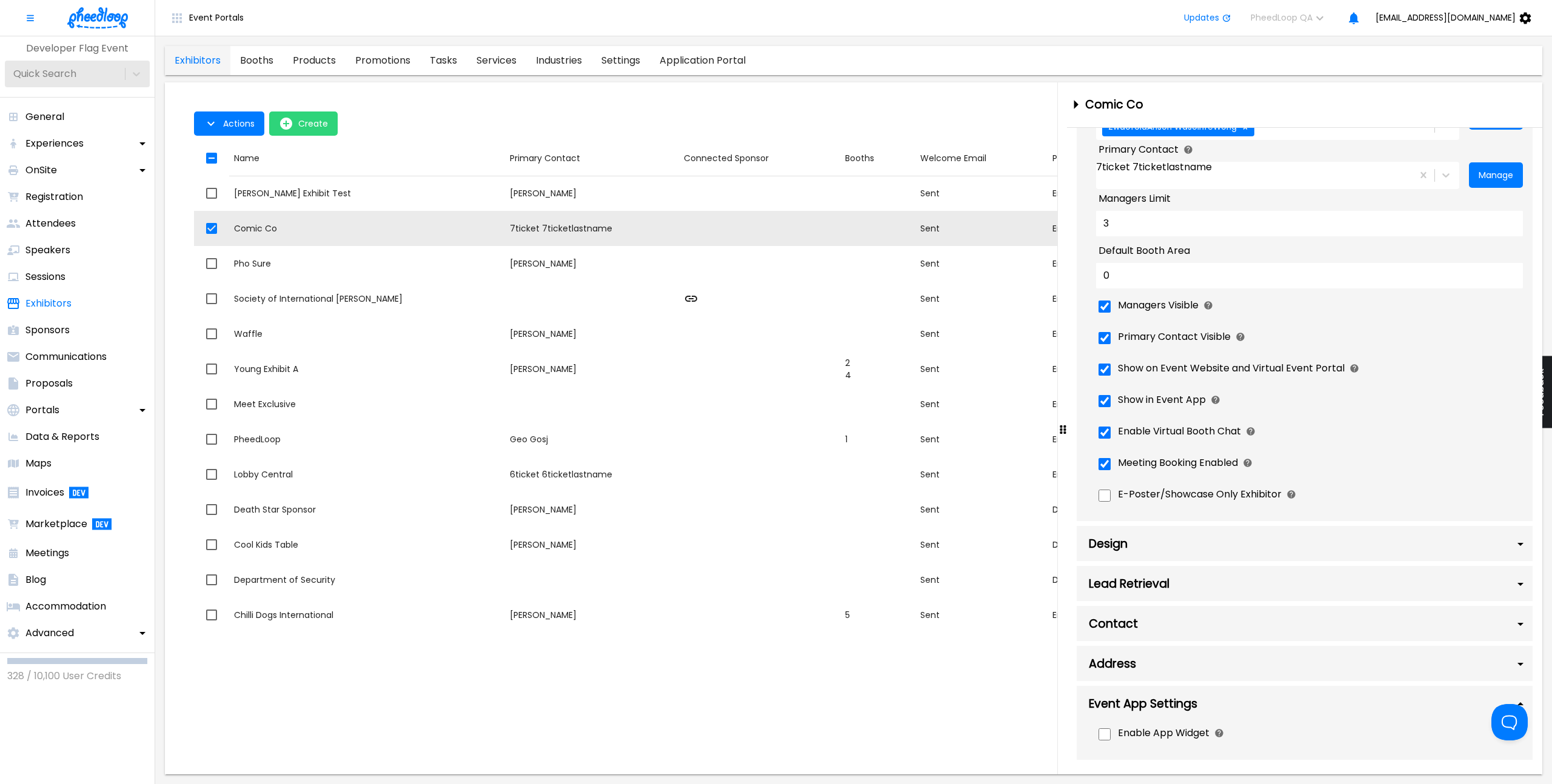 scroll, scrollTop: 1063, scrollLeft: 0, axis: vertical 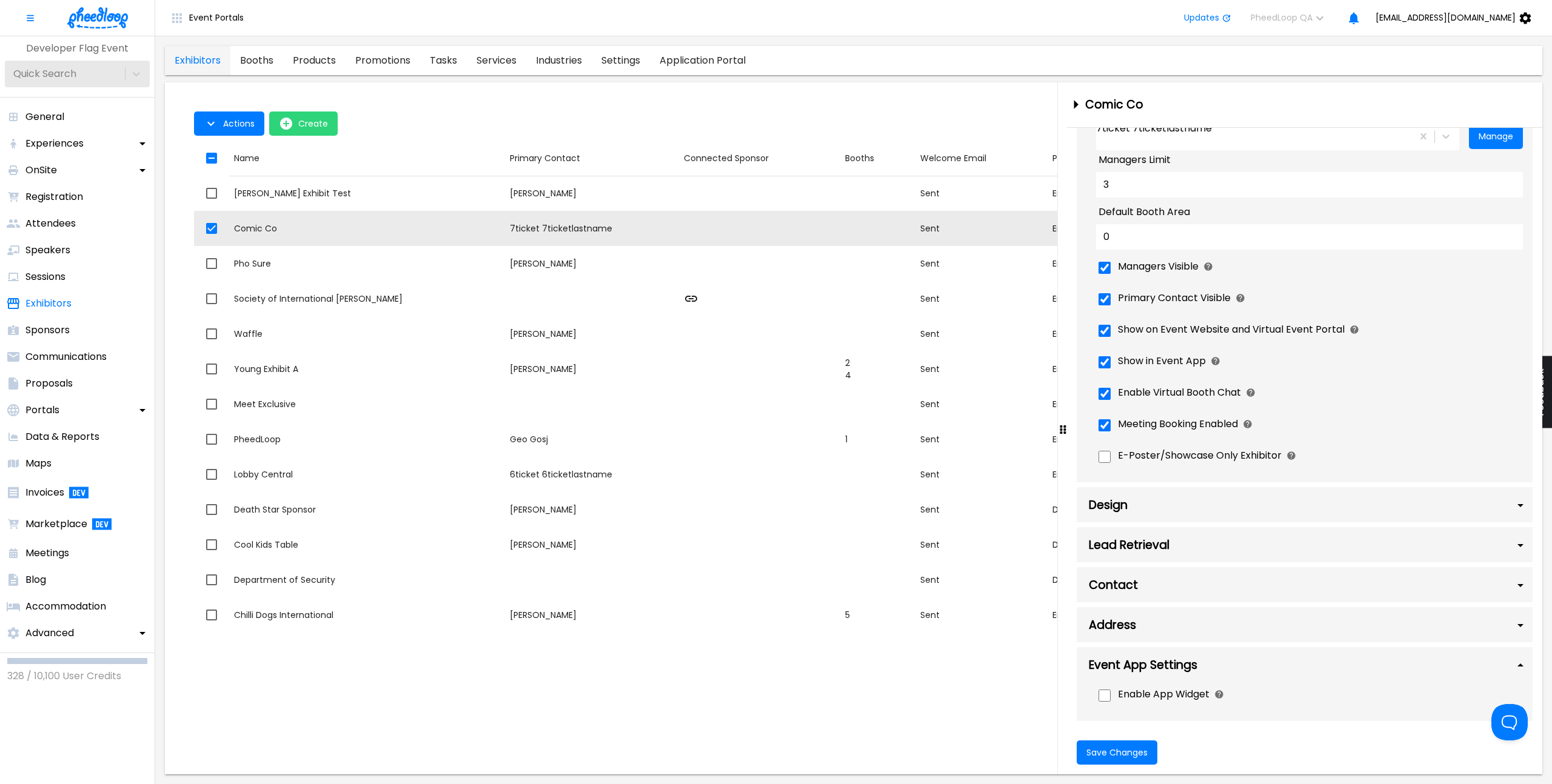 click on "Address" at bounding box center [1305, 625] 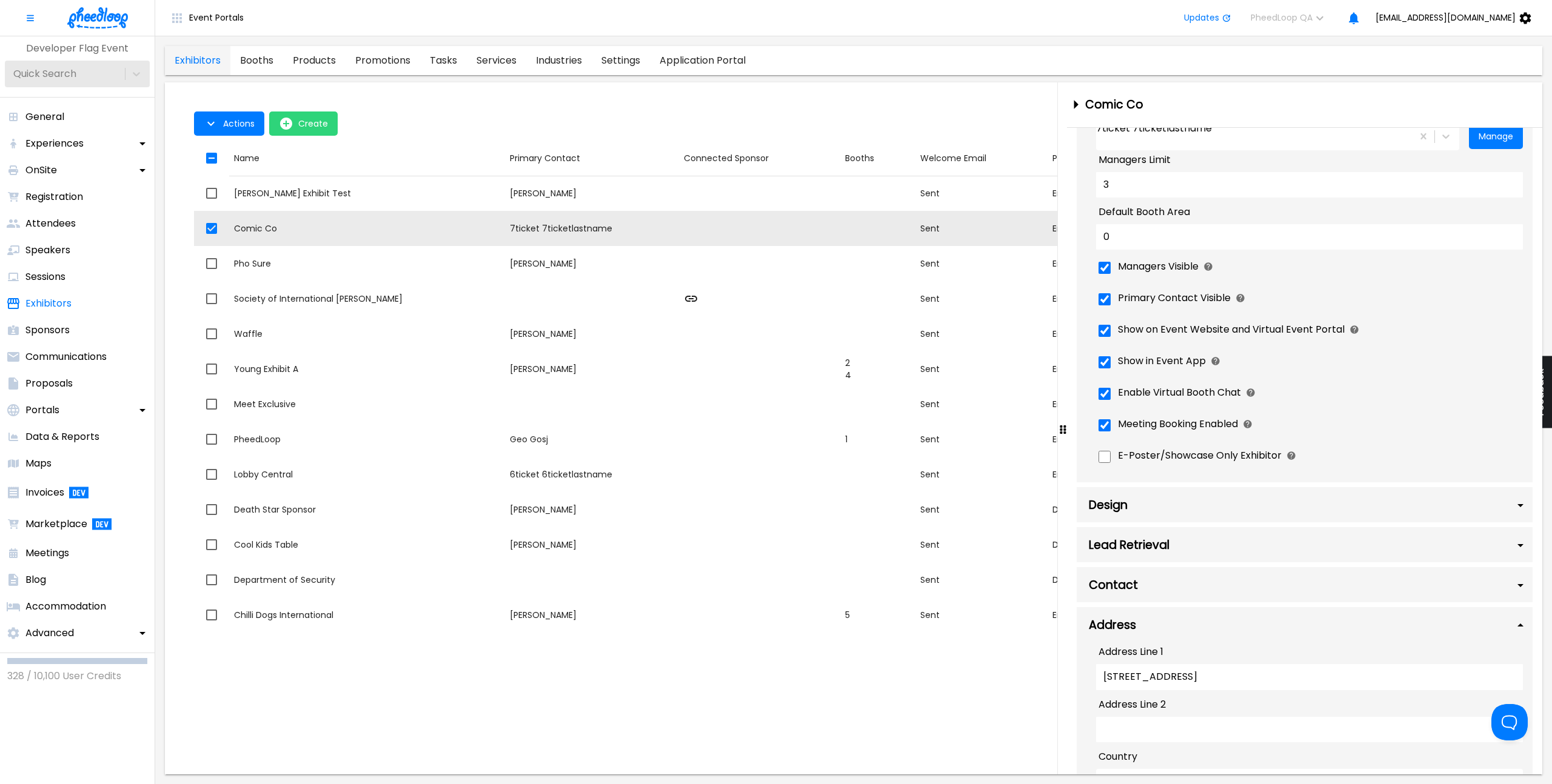 click on "Address" at bounding box center [1305, 625] 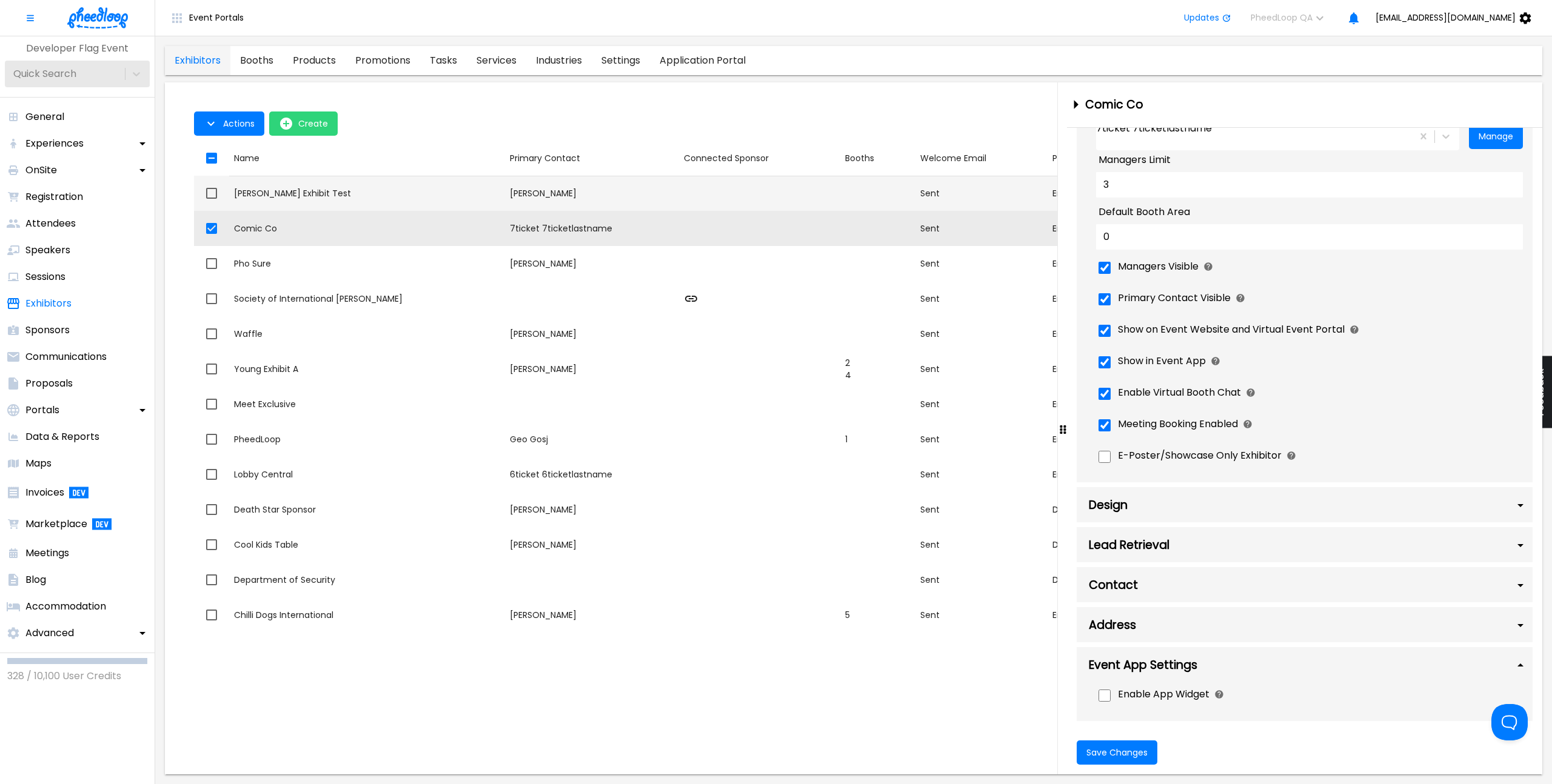 click on "Primary Contact Anson Wong" at bounding box center [592, 193] 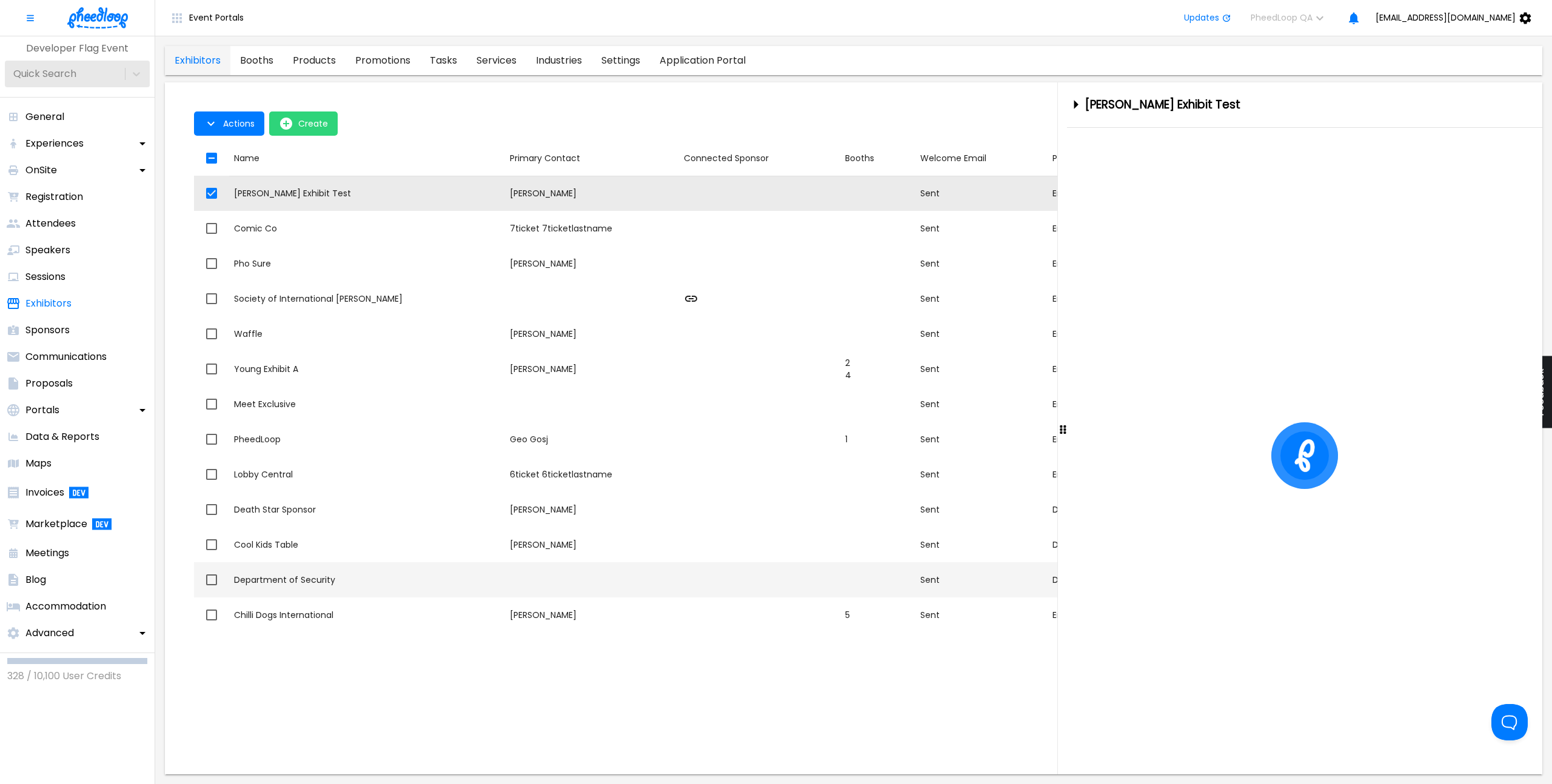 scroll, scrollTop: 0, scrollLeft: 0, axis: both 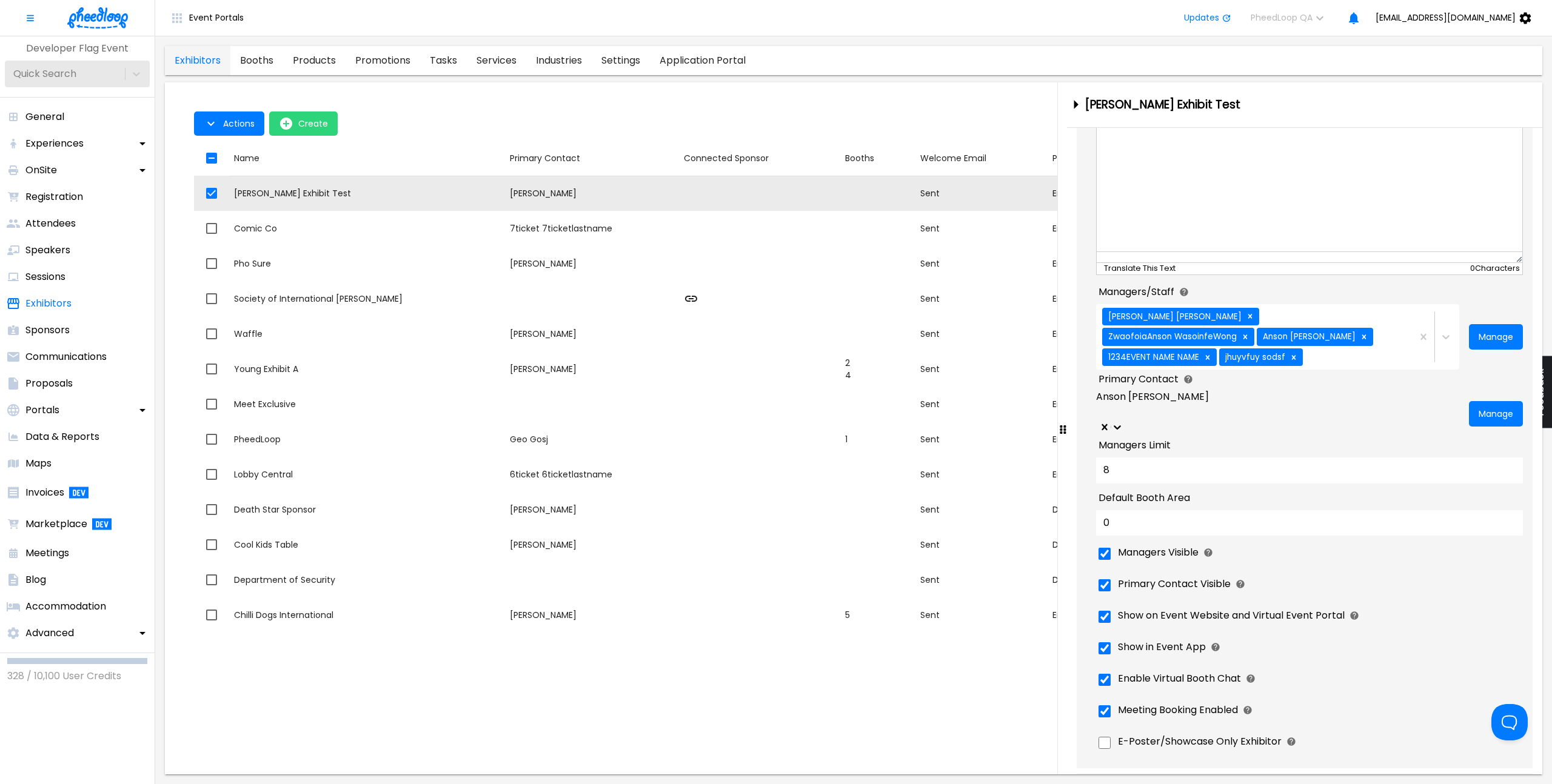 click on "Anson   Wong" at bounding box center [1277, 405] 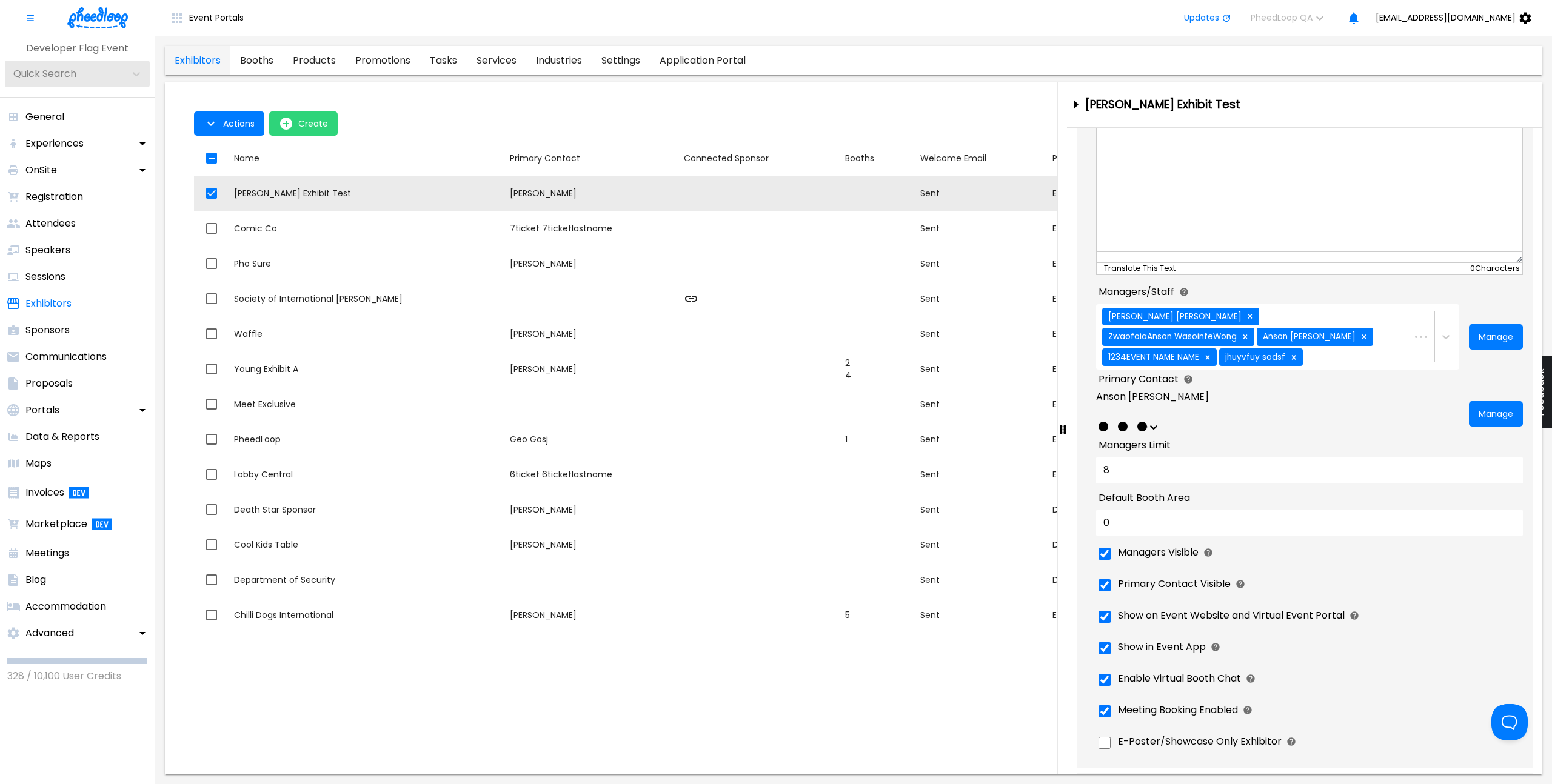 scroll, scrollTop: 962, scrollLeft: 0, axis: vertical 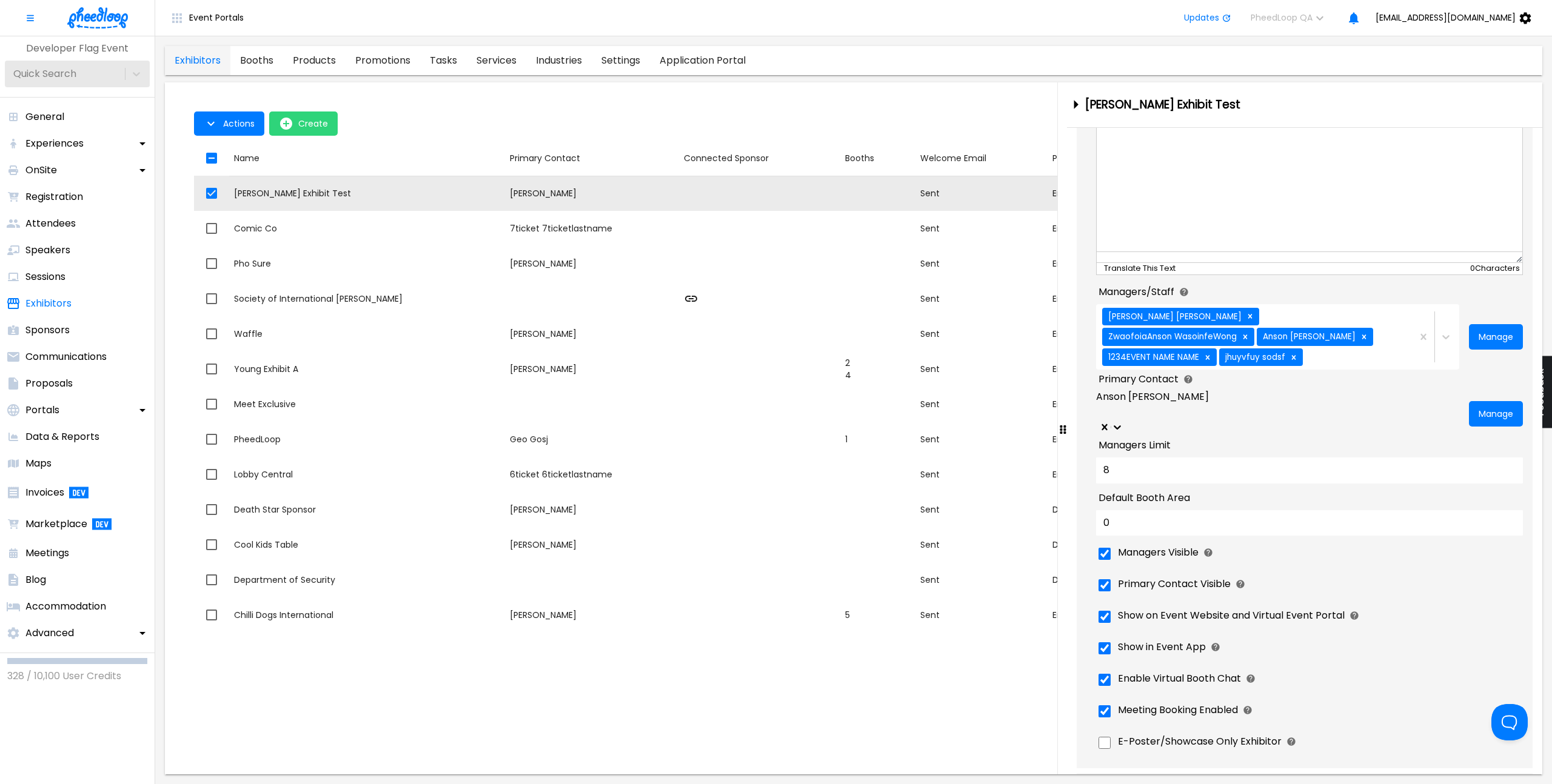 click on "Carter   Rivera" at bounding box center [776, 1670] 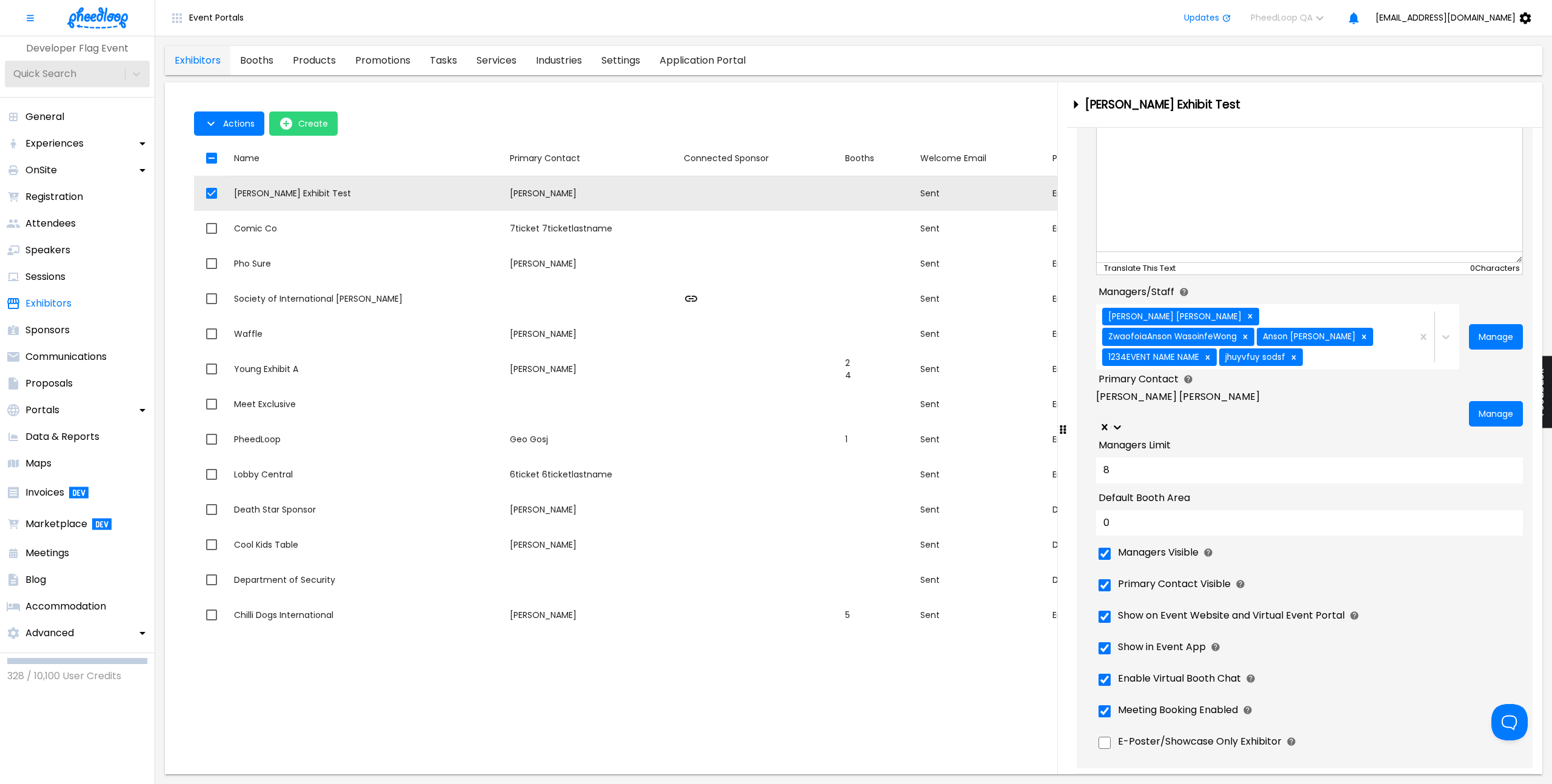 scroll, scrollTop: 1025, scrollLeft: 0, axis: vertical 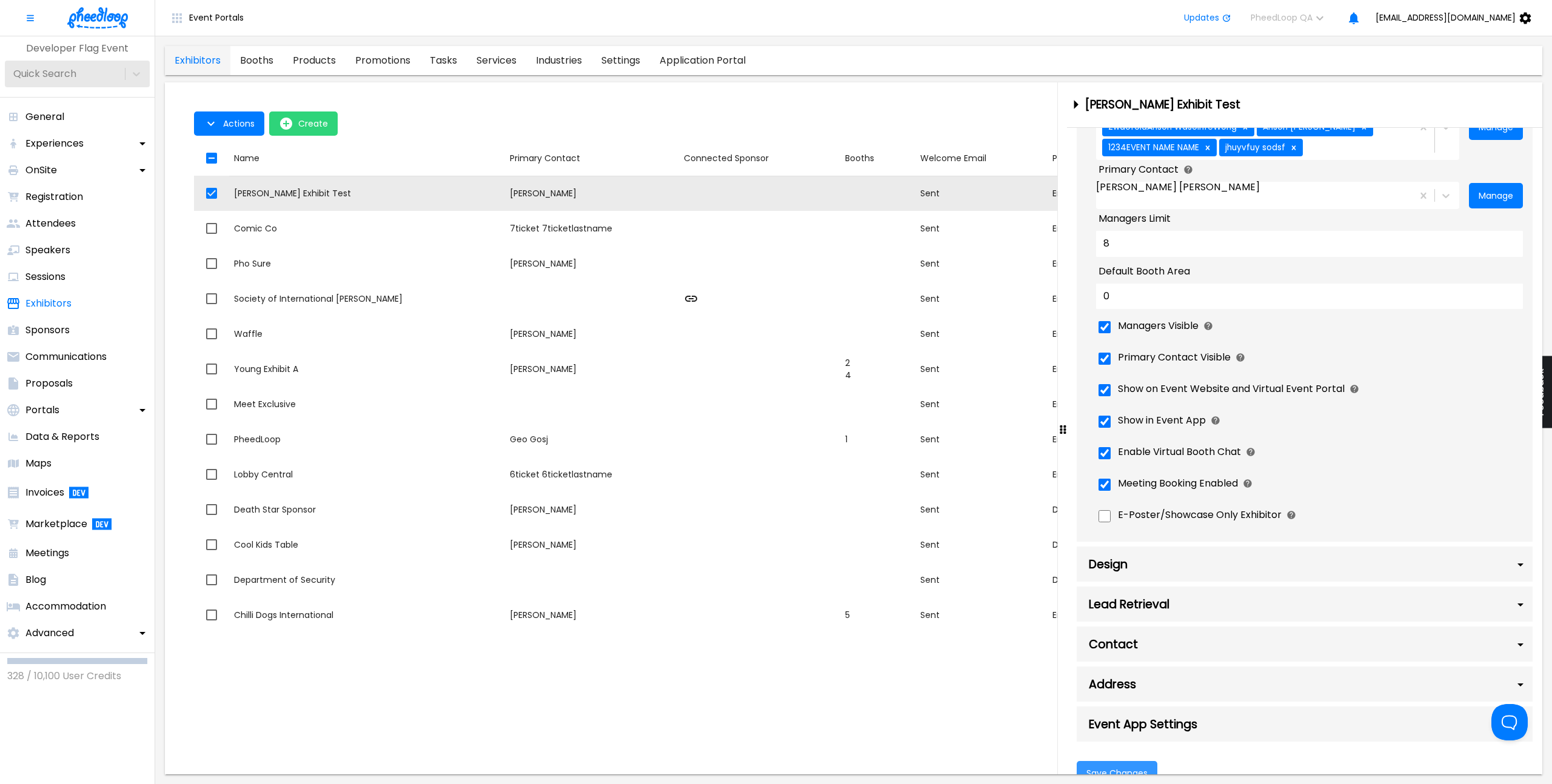 click on "Save Changes" at bounding box center [1117, 773] 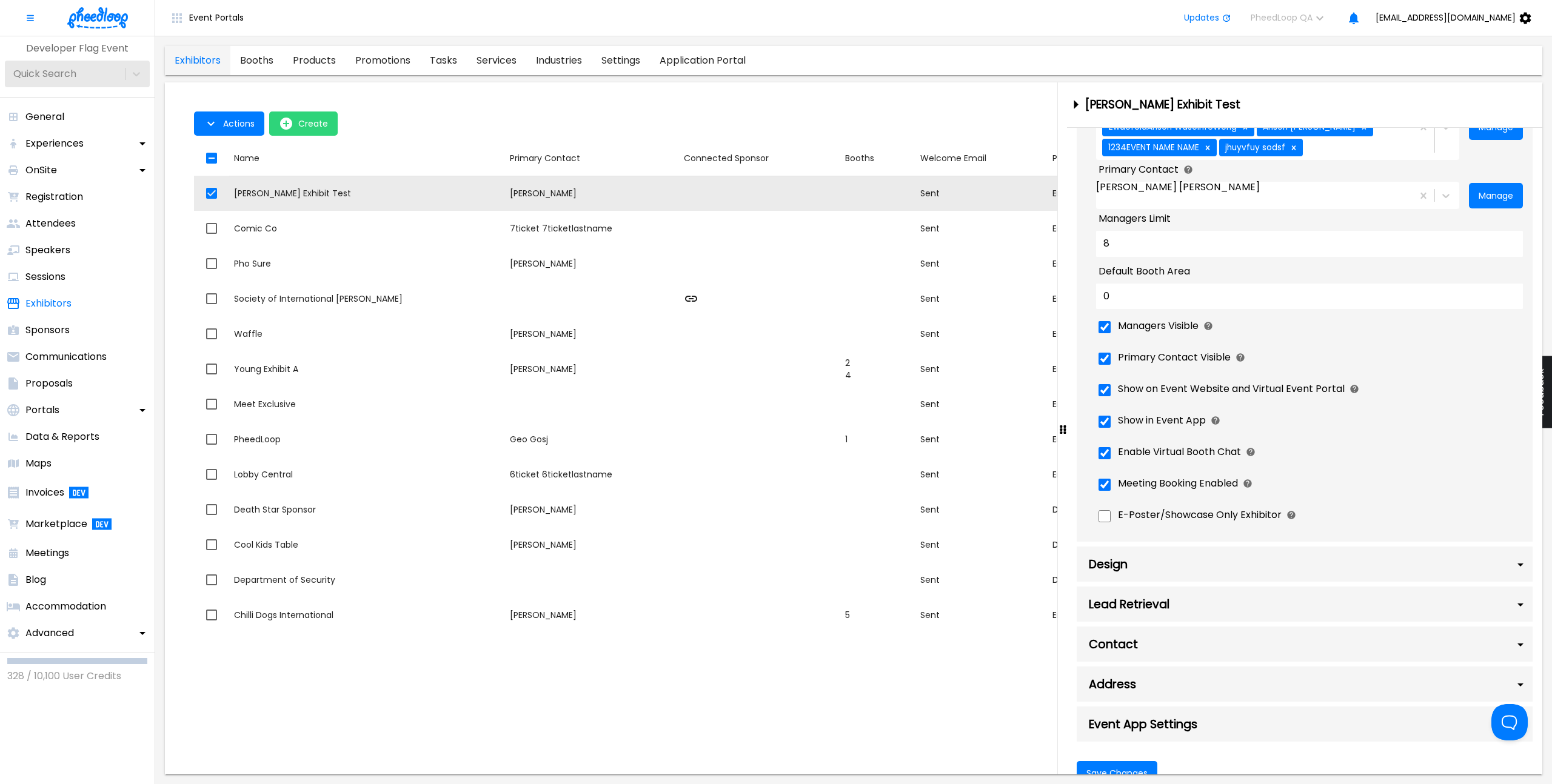 click on "Primary Contact Visible" at bounding box center (1310, 359) 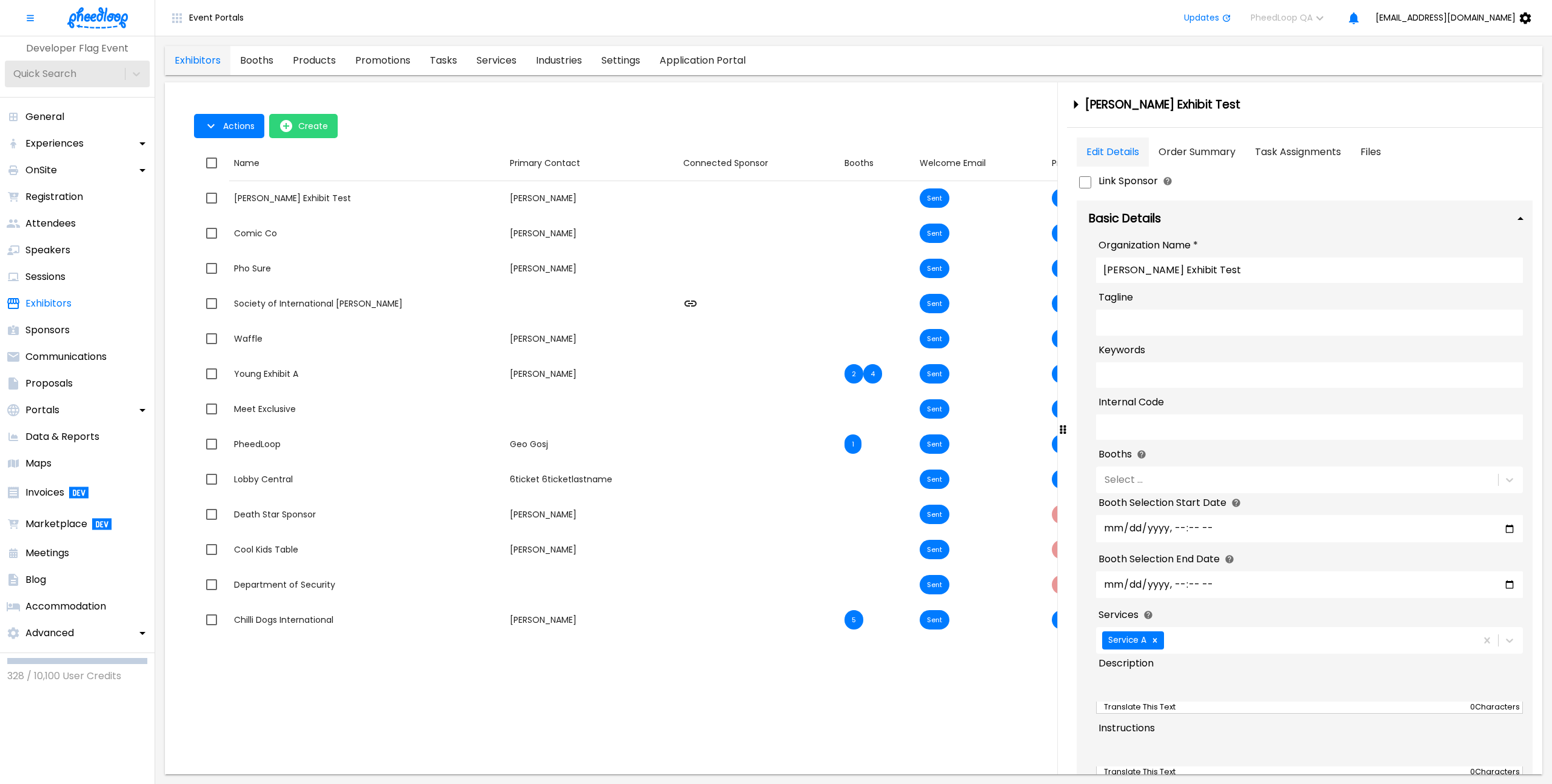 scroll, scrollTop: 0, scrollLeft: 0, axis: both 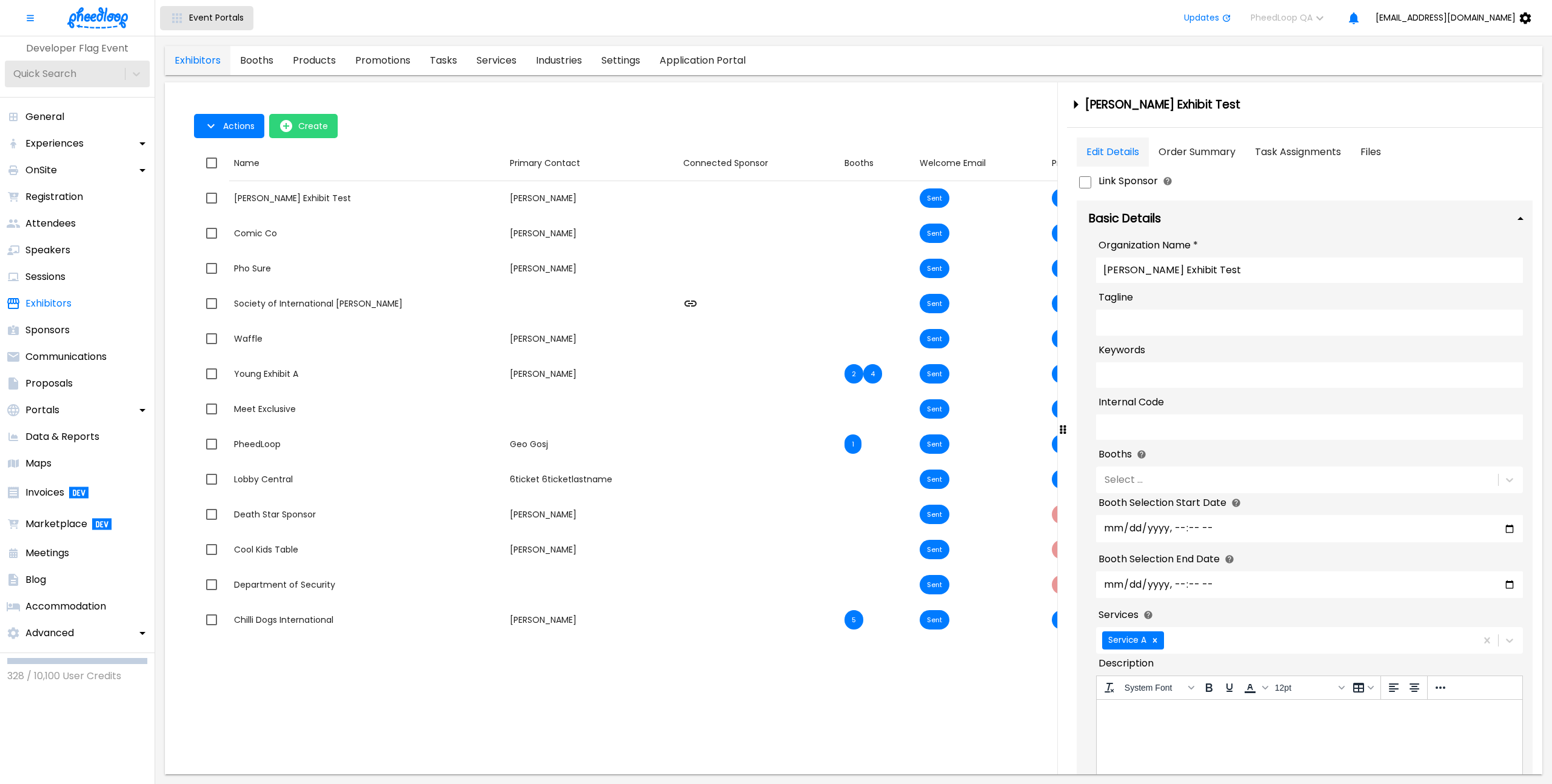 click on "Event Portals" at bounding box center (216, 18) 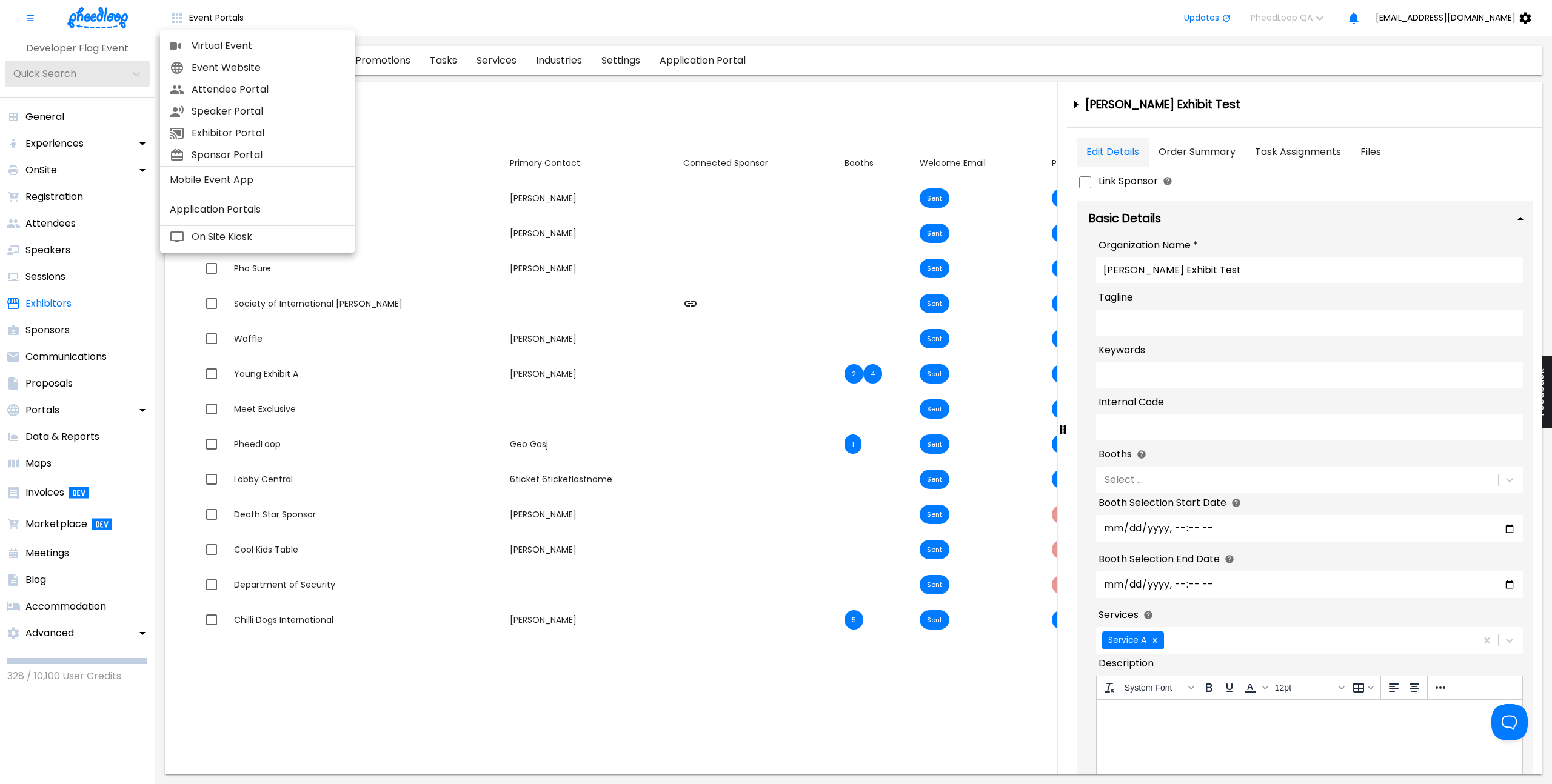 scroll, scrollTop: 0, scrollLeft: 0, axis: both 